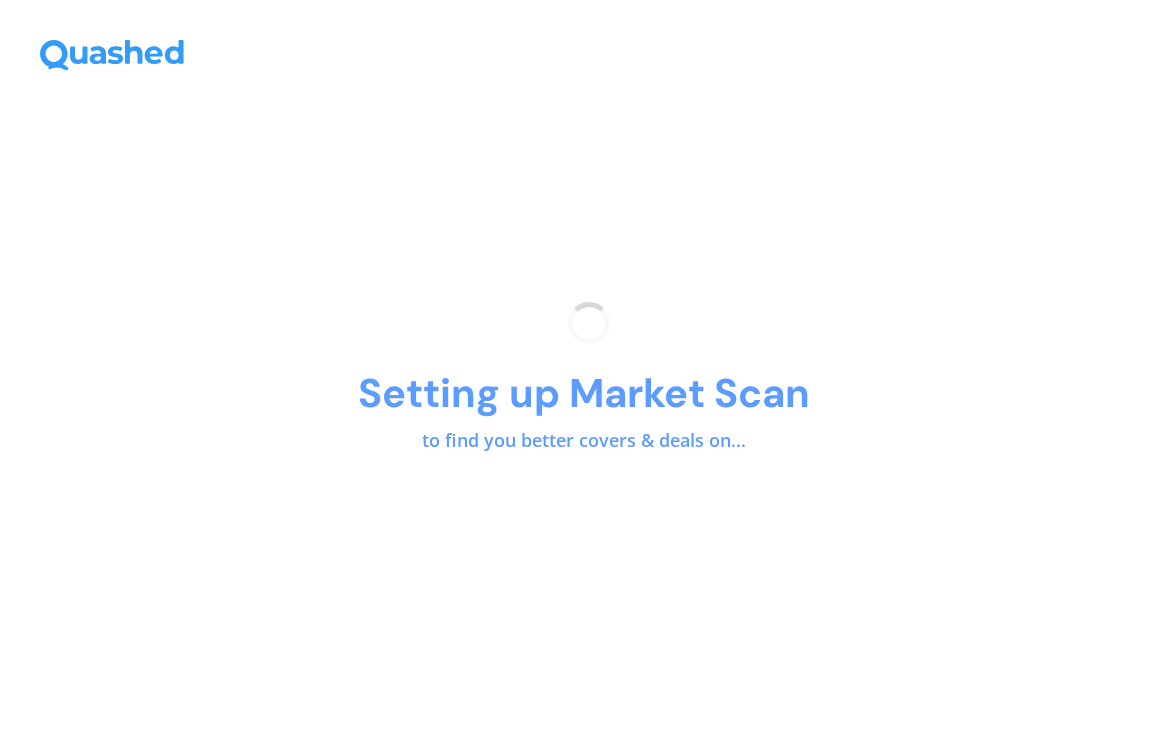 scroll, scrollTop: 0, scrollLeft: 0, axis: both 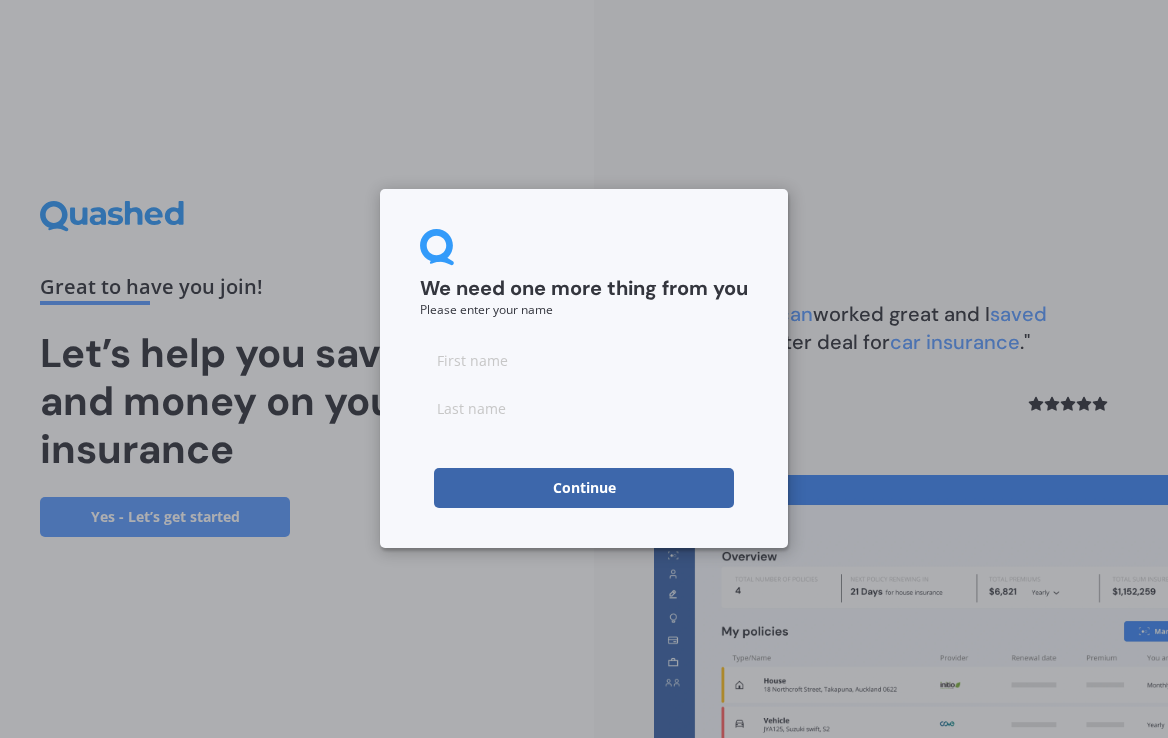 click at bounding box center [584, 360] 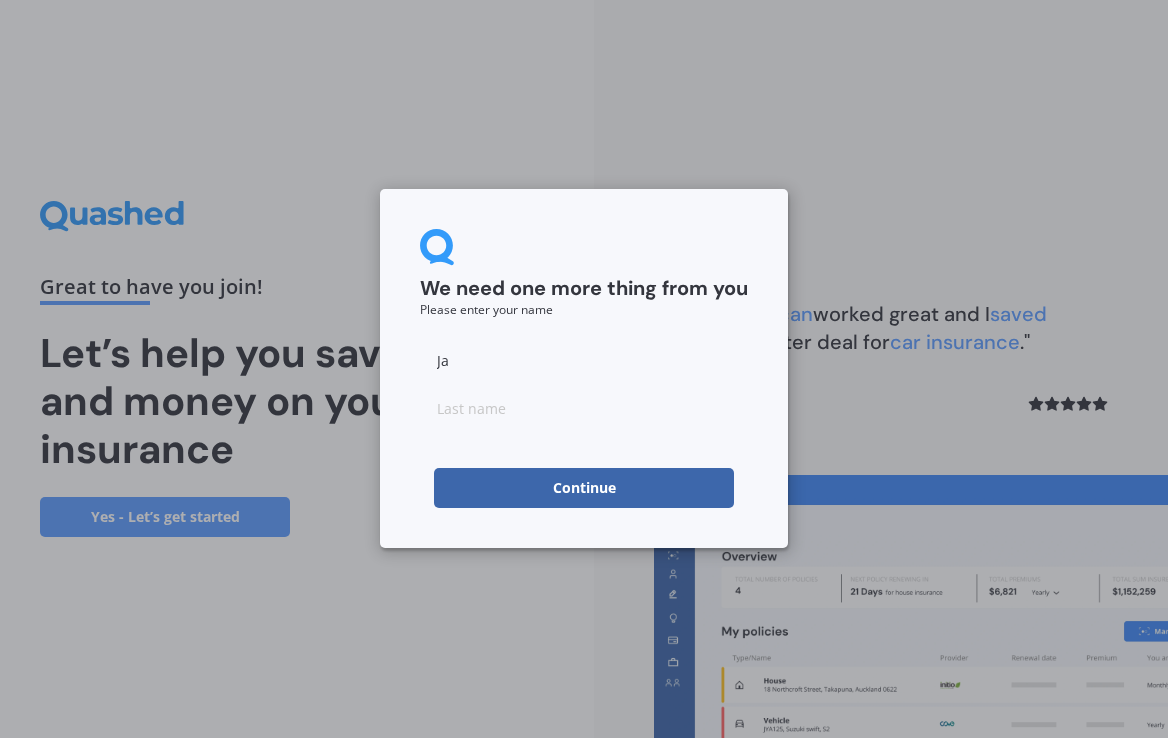 click on "Ja" at bounding box center (584, 360) 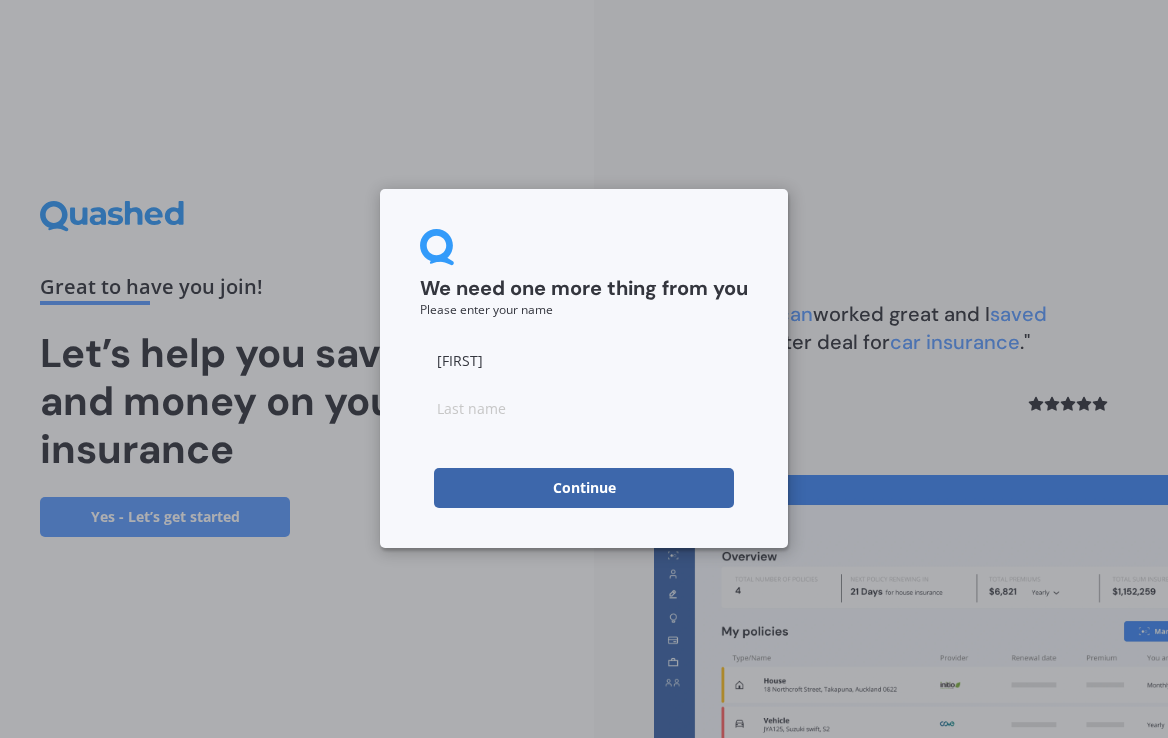 type on "[FIRST]" 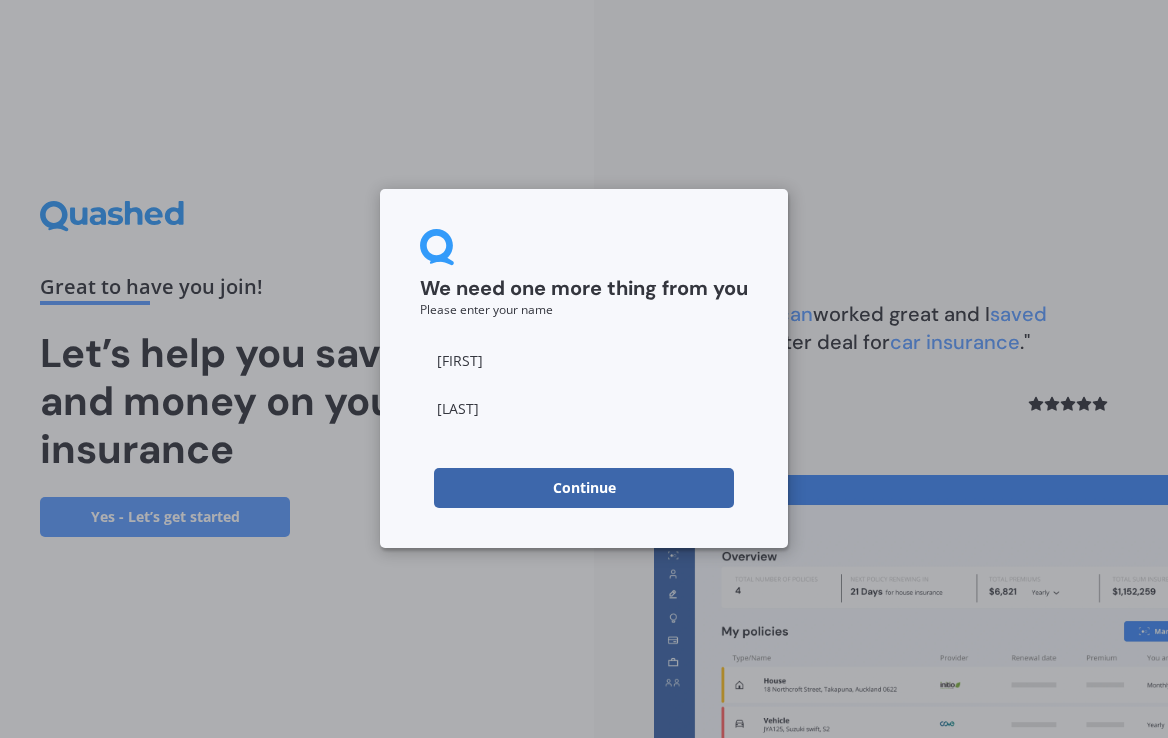 type on "[LAST]" 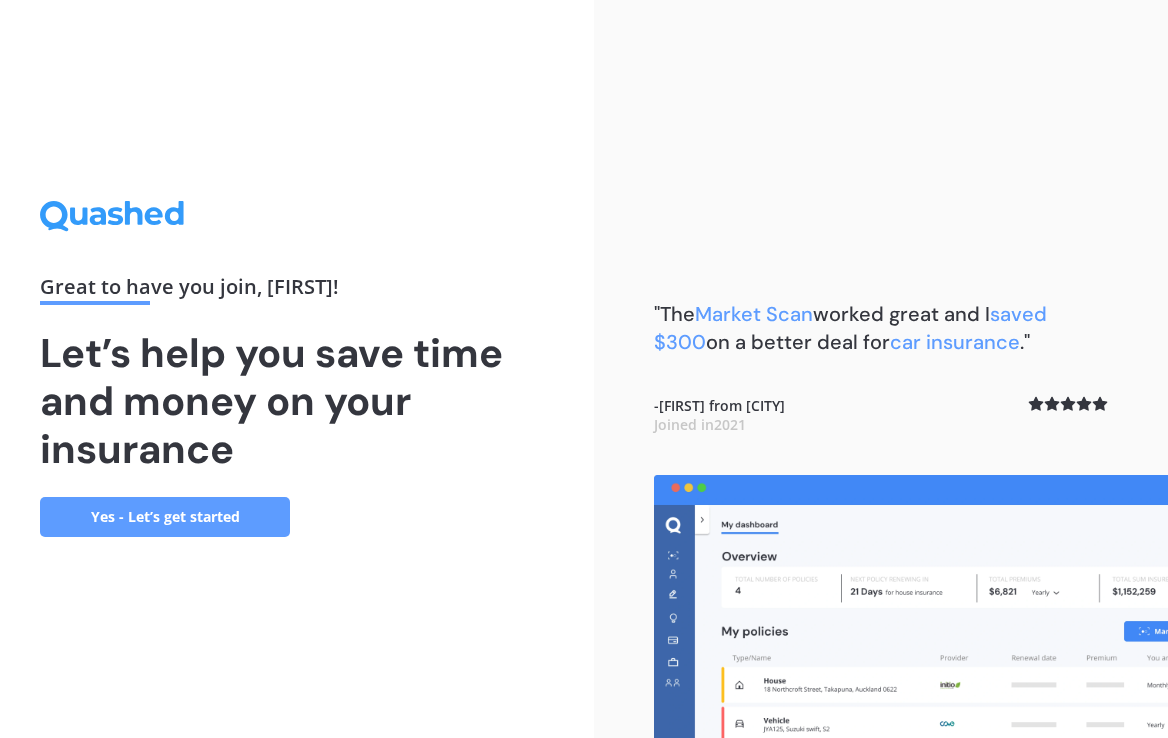click on "Yes - Let’s get started" at bounding box center [165, 517] 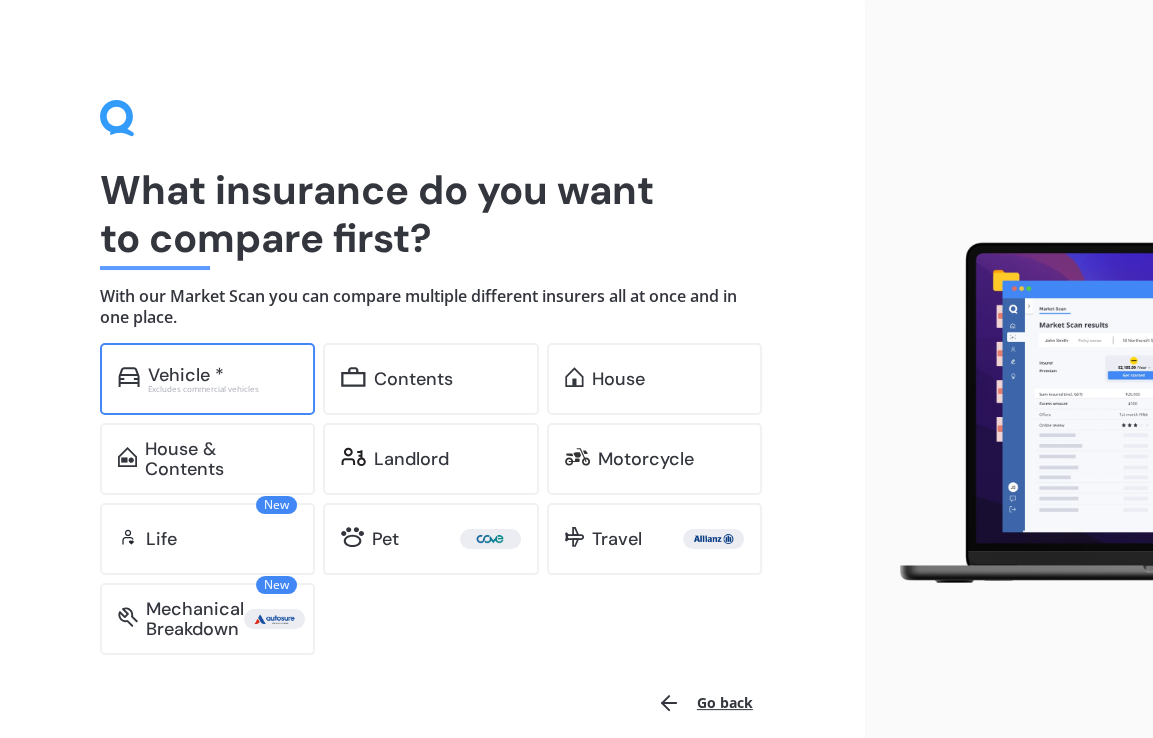 click on "Excludes commercial vehicles" at bounding box center [223, 389] 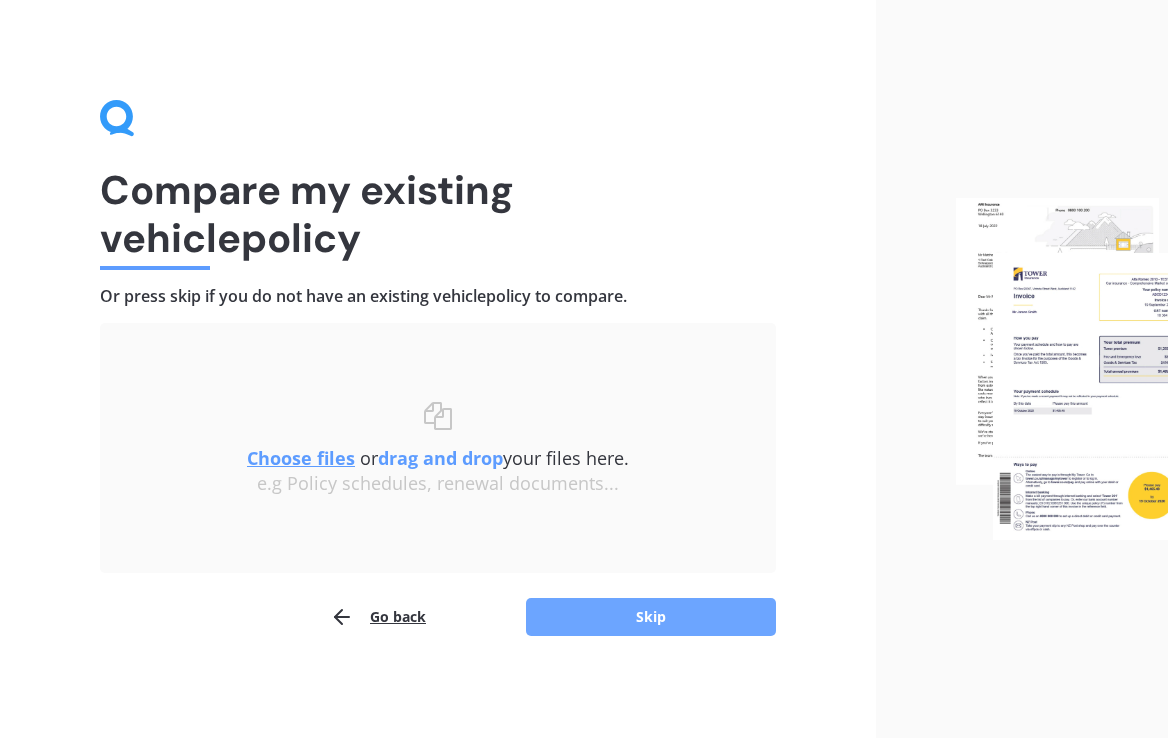 click on "Skip" at bounding box center (651, 617) 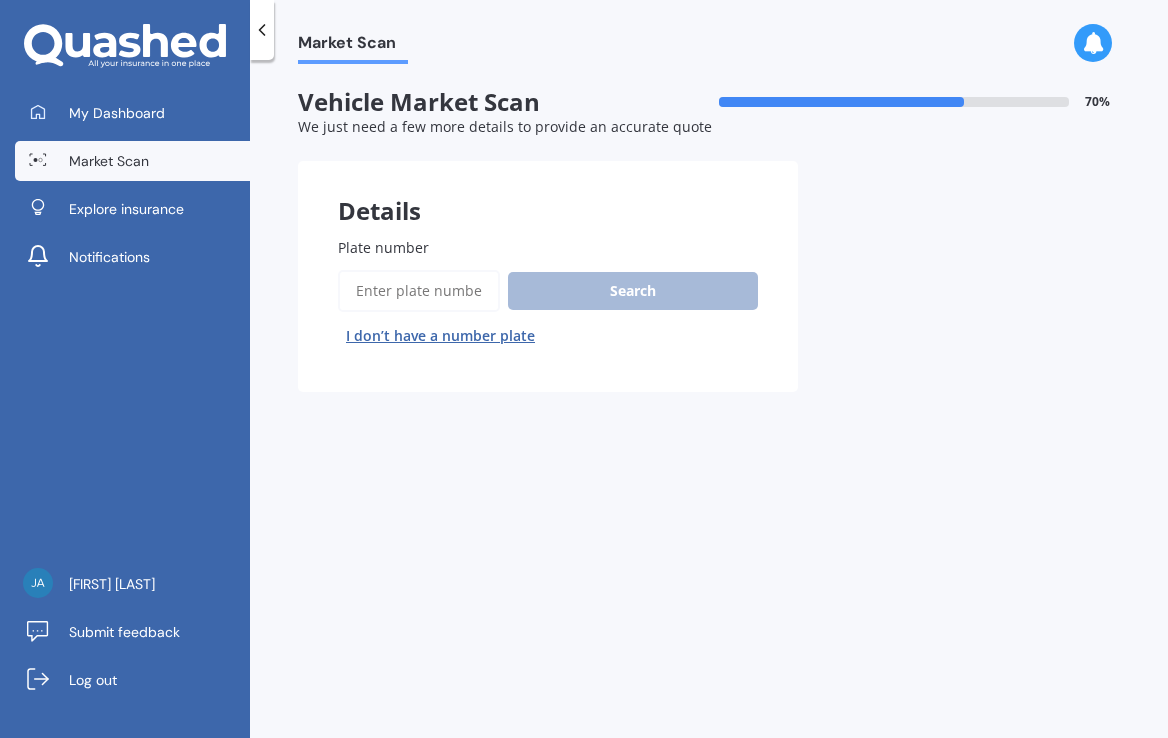 click on "Plate number" at bounding box center [419, 291] 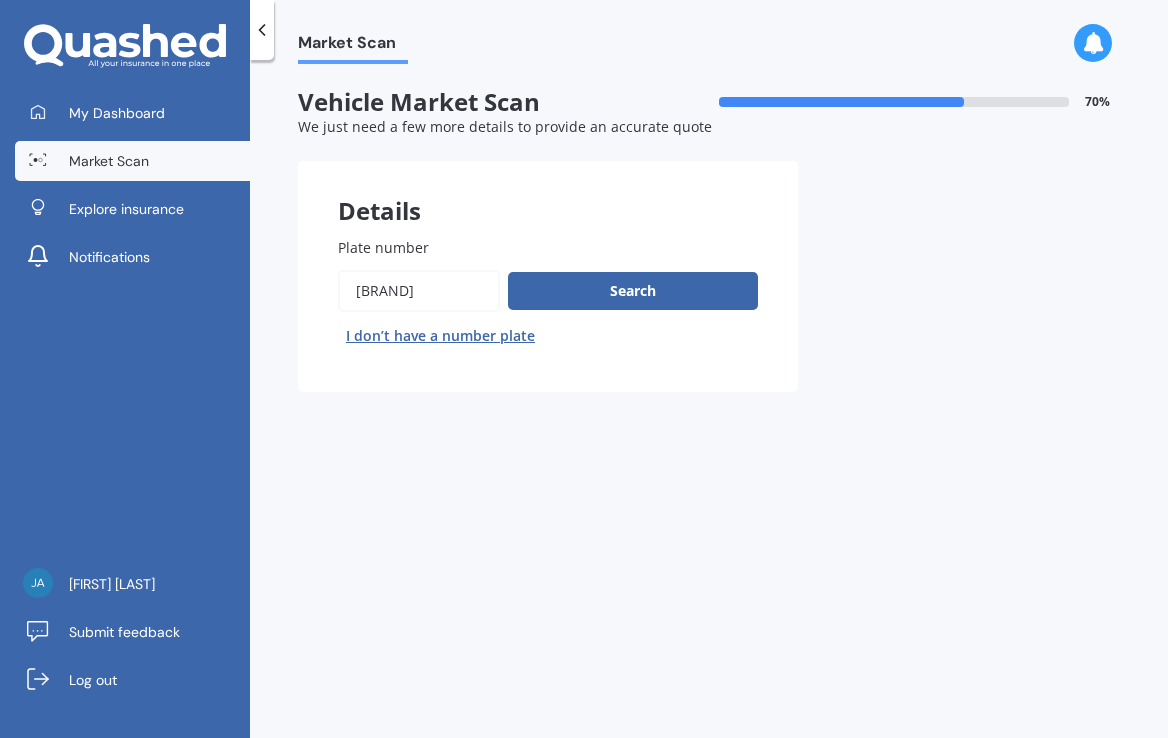 type on "[BRAND]" 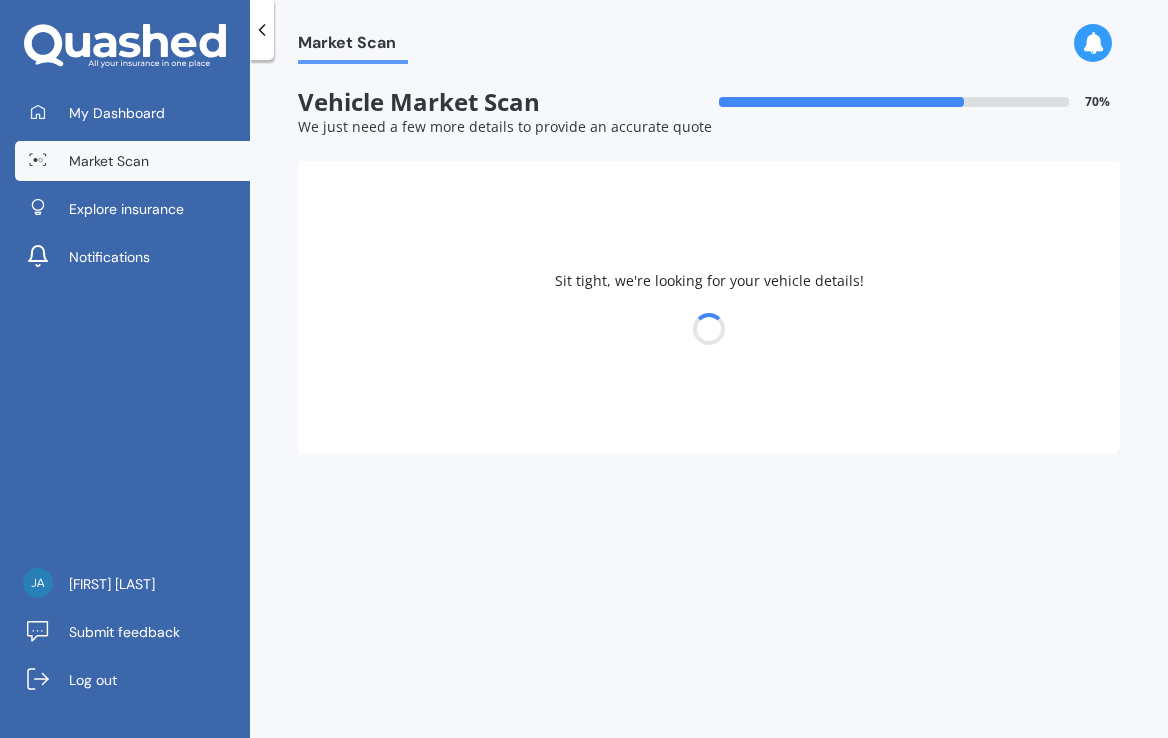 select on "FORD" 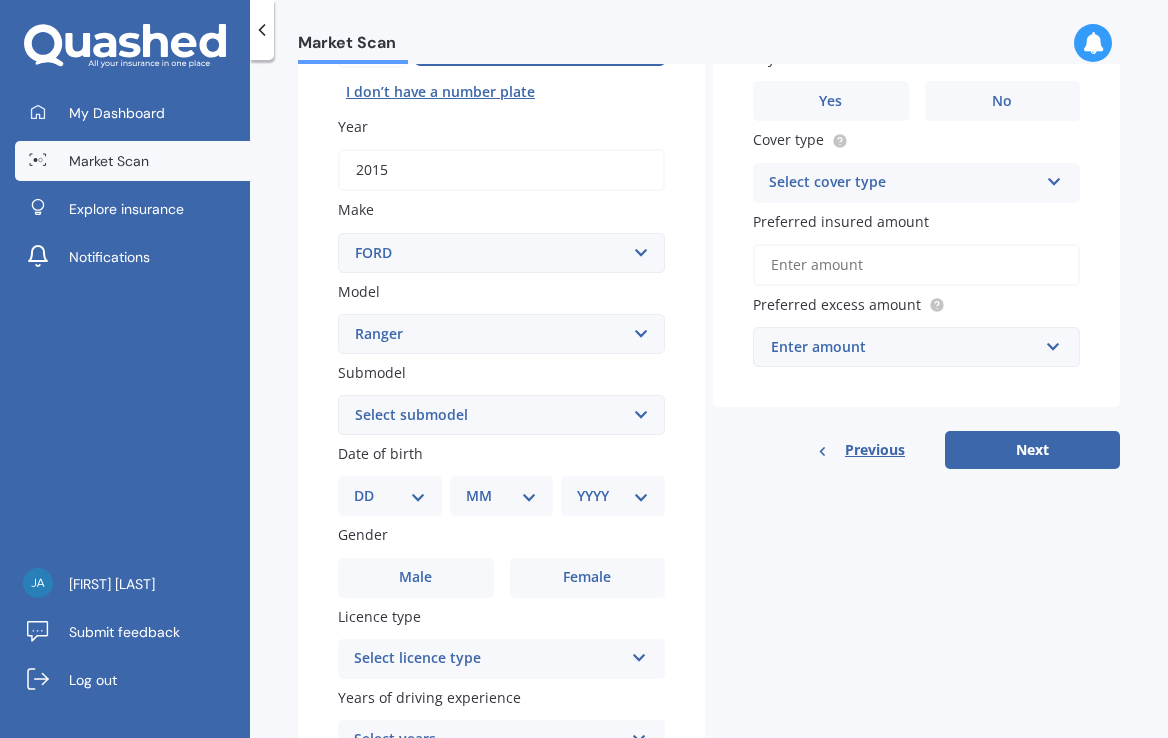 scroll, scrollTop: 244, scrollLeft: 0, axis: vertical 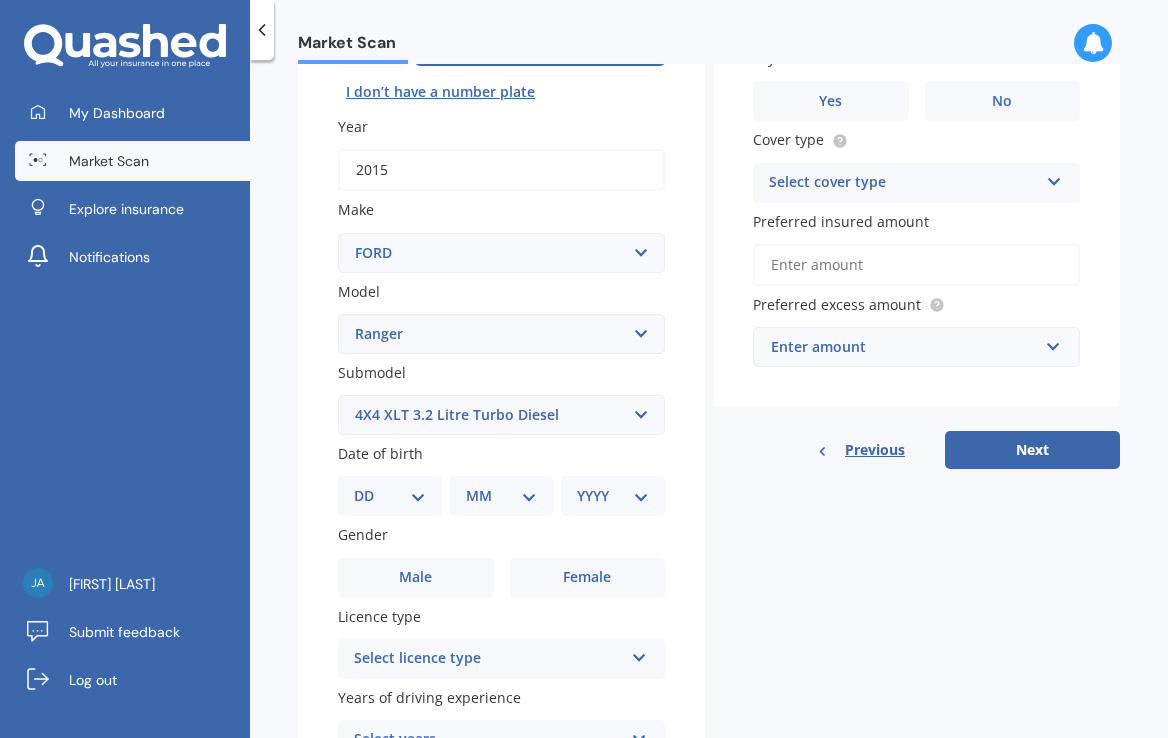 click on "Select submodel 4X2 3.2 Litre Turbo Diesel 4X2 XL 2.2 Litre Turbo Diesel 4X2 XL 2.5 Litre Turbo Diesel 4X2 XL 3.0 Litre Turbo Diesel 4X4 XL 3.0 Litre Turbo Diesel 4X4 XLT 3.0 4X4 XLT 3.2 Litre Turbo Diesel FX4 turbo Diesel Raptor Raptor Petrol Sport Double Cab W/S Wildtrak XL 3.2 Litre Turbo Diesel XLT DOUBLE CAB W/S 3 XLT DOUBLE CAB W/SA 2.0L XLT RC Turbo Diesel XLT2.0 L Bi-Turbo" at bounding box center [501, 415] 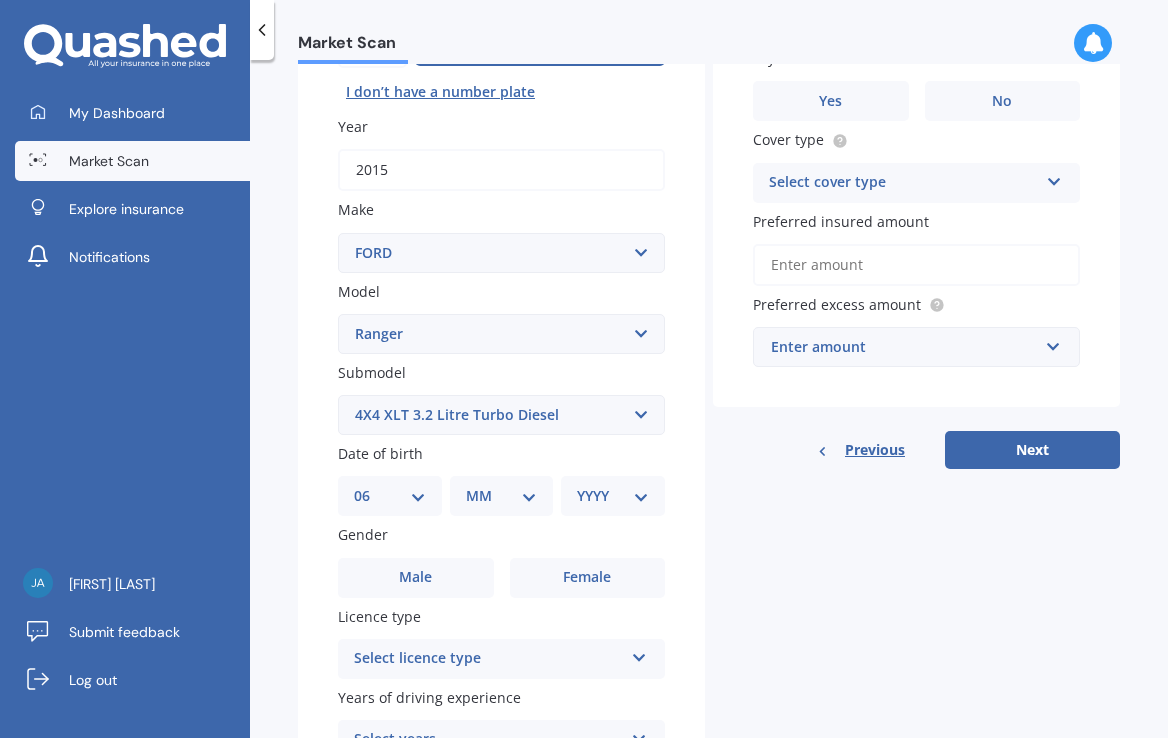 click on "DD 01 02 03 04 05 06 07 08 09 10 11 12 13 14 15 16 17 18 19 20 21 22 23 24 25 26 27 28 29 30 31" at bounding box center [390, 496] 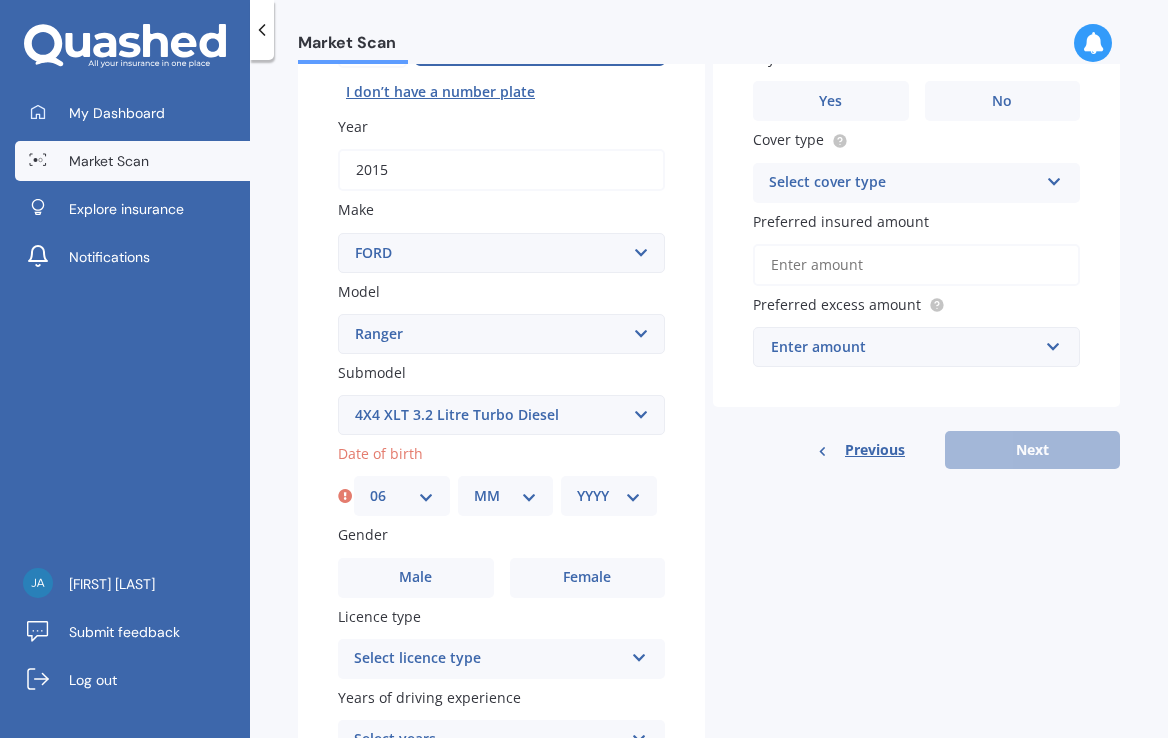 click on "MM 01 02 03 04 05 06 07 08 09 10 11 12" at bounding box center [506, 496] 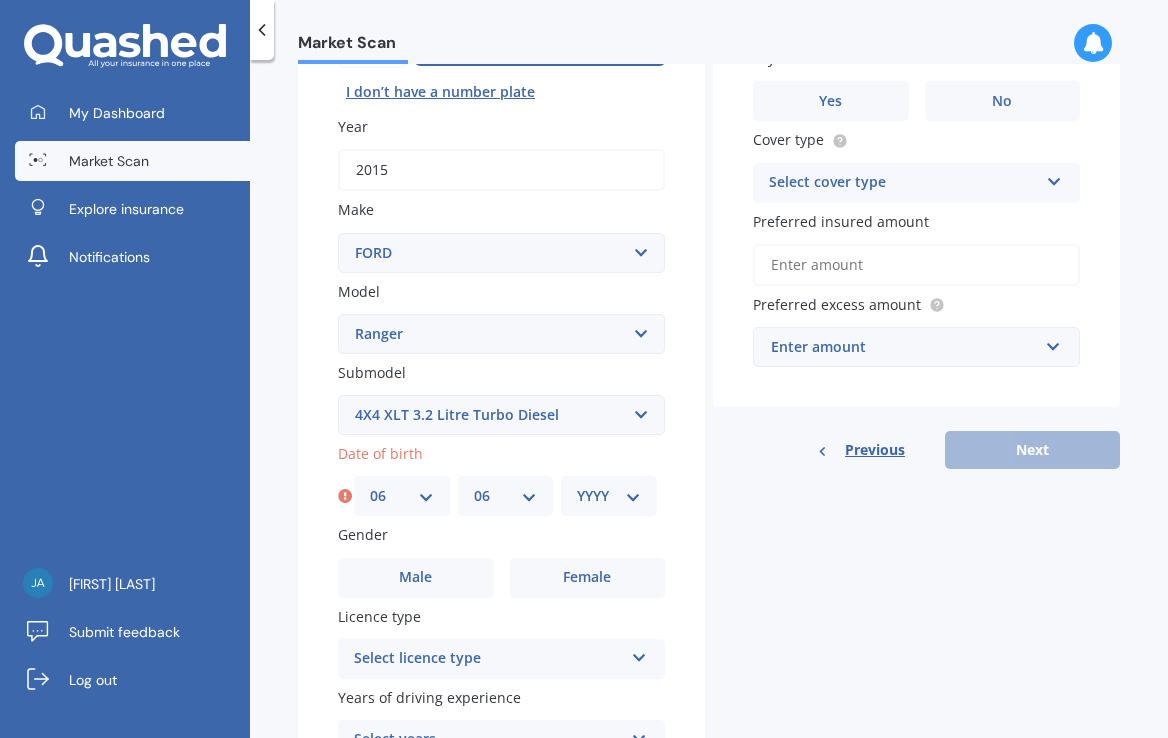 click on "MM 01 02 03 04 05 06 07 08 09 10 11 12" at bounding box center (506, 496) 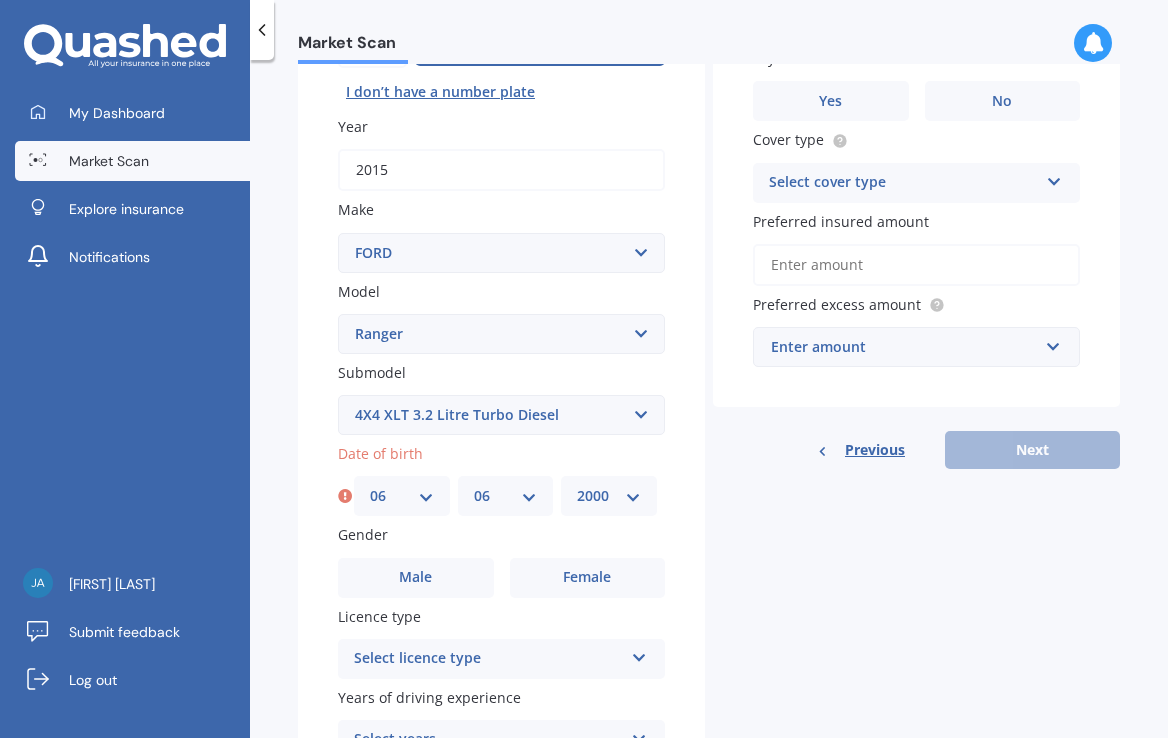 click on "YYYY 2025 2024 2023 2022 2021 2020 2019 2018 2017 2016 2015 2014 2013 2012 2011 2010 2009 2008 2007 2006 2005 2004 2003 2002 2001 2000 1999 1998 1997 1996 1995 1994 1993 1992 1991 1990 1989 1988 1987 1986 1985 1984 1983 1982 1981 1980 1979 1978 1977 1976 1975 1974 1973 1972 1971 1970 1969 1968 1967 1966 1965 1964 1963 1962 1961 1960 1959 1958 1957 1956 1955 1954 1953 1952 1951 1950 1949 1948 1947 1946 1945 1944 1943 1942 1941 1940 1939 1938 1937 1936 1935 1934 1933 1932 1931 1930 1929 1928 1927 1926" at bounding box center (609, 496) 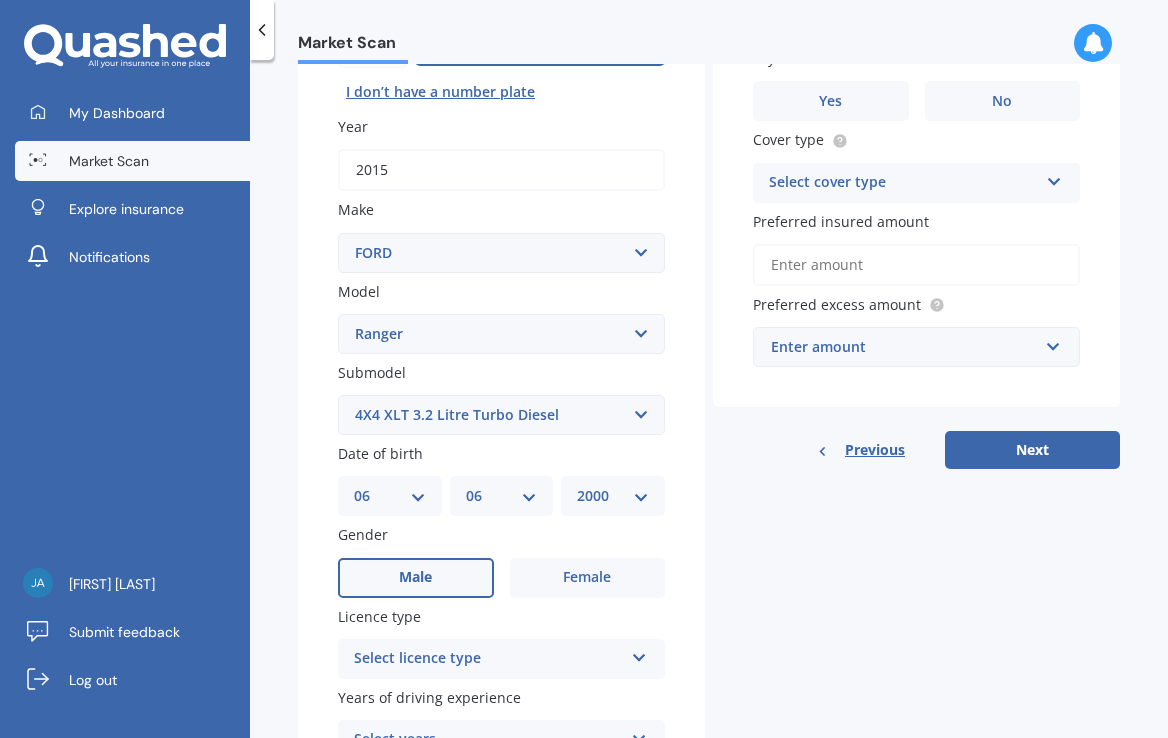 click on "Male" at bounding box center (416, 578) 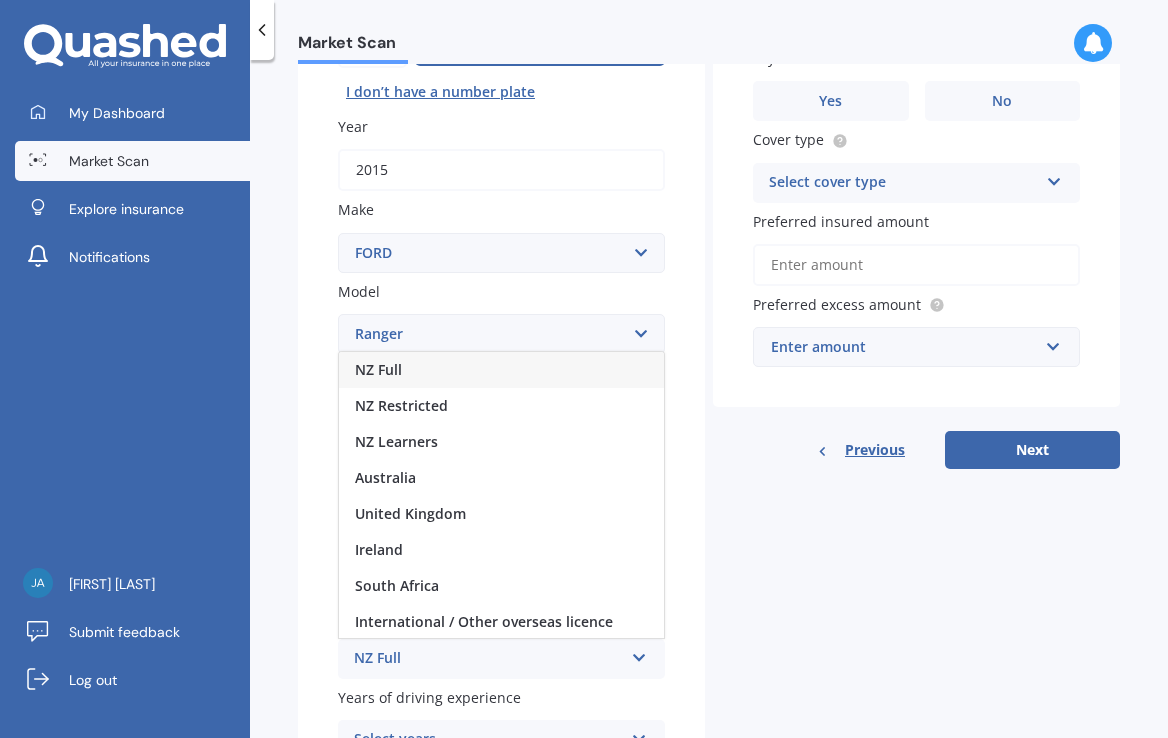 click on "NZ Full" at bounding box center [501, 370] 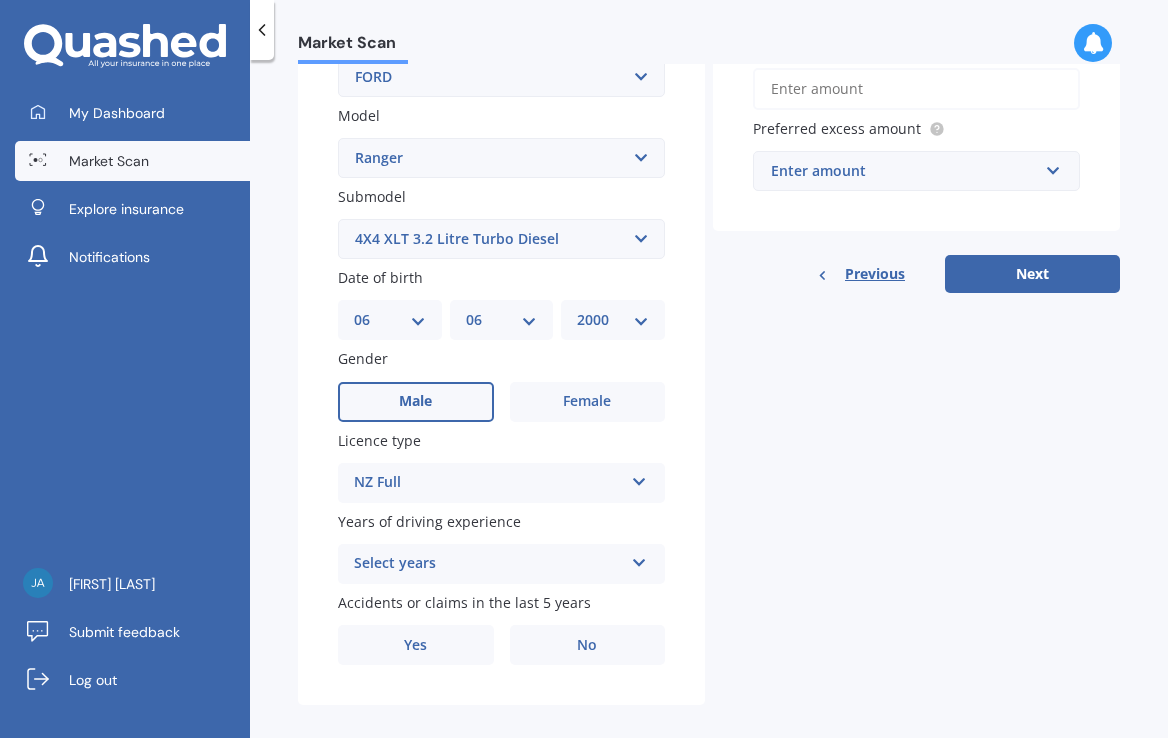 scroll, scrollTop: 439, scrollLeft: 0, axis: vertical 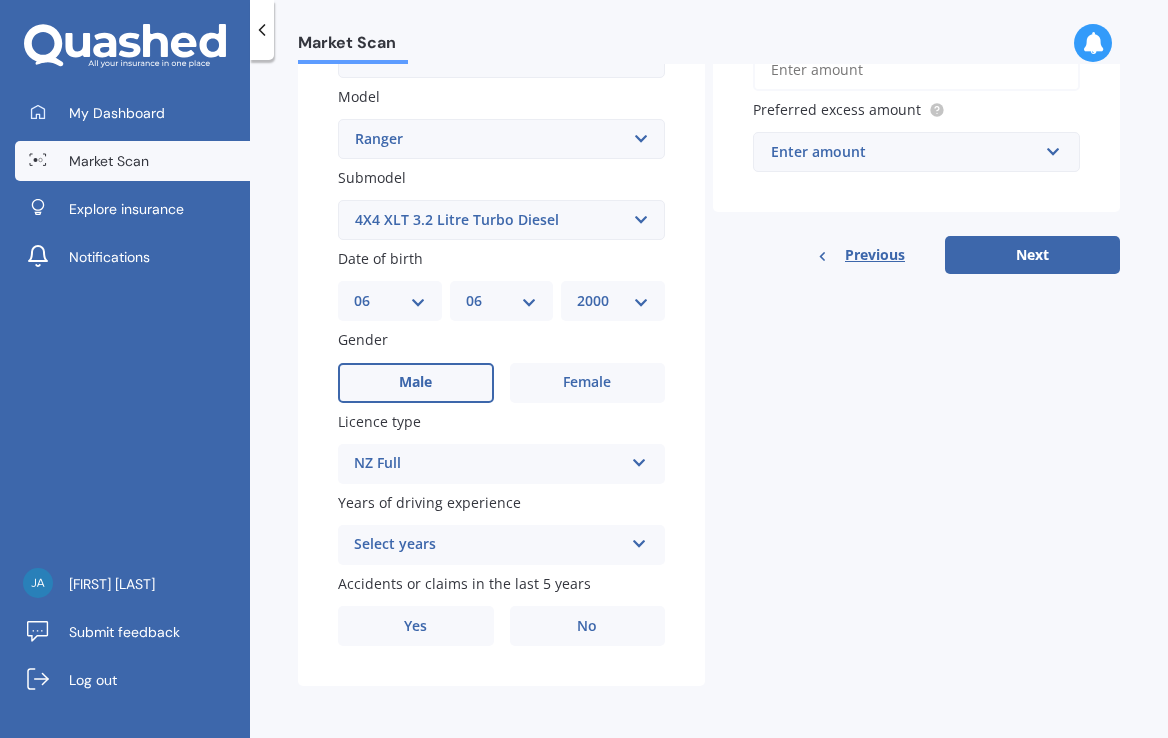 click at bounding box center [639, 540] 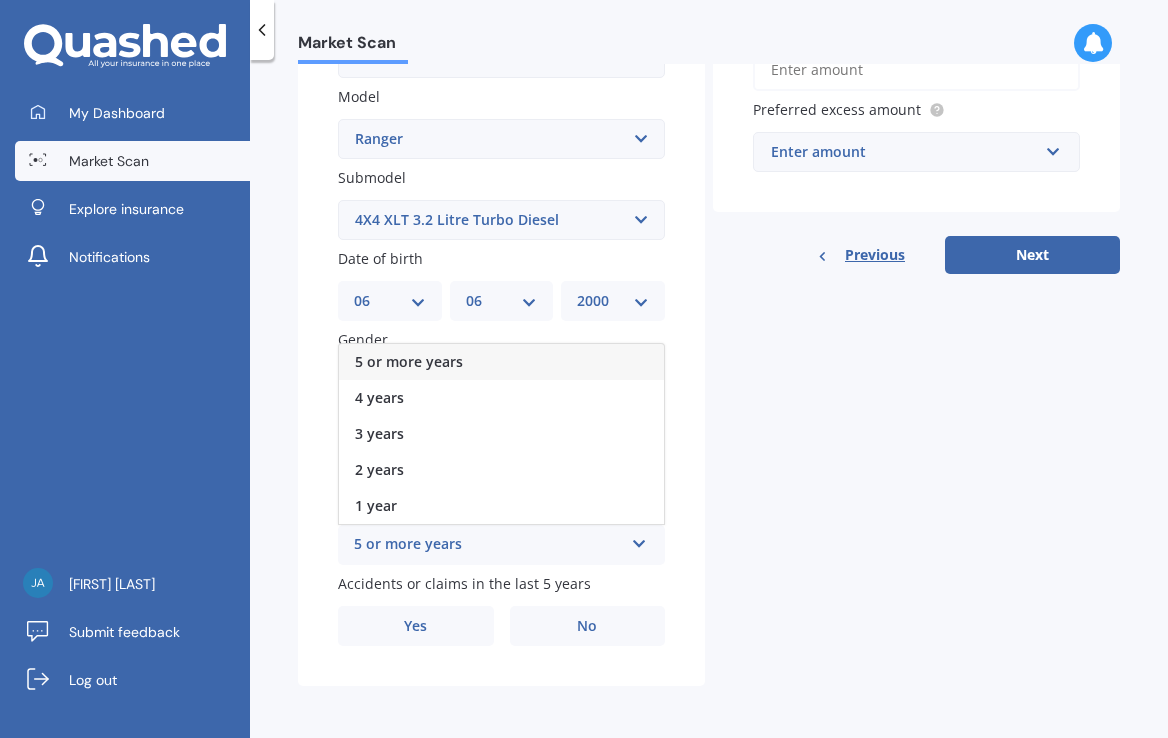 click on "5 or more years" at bounding box center (501, 362) 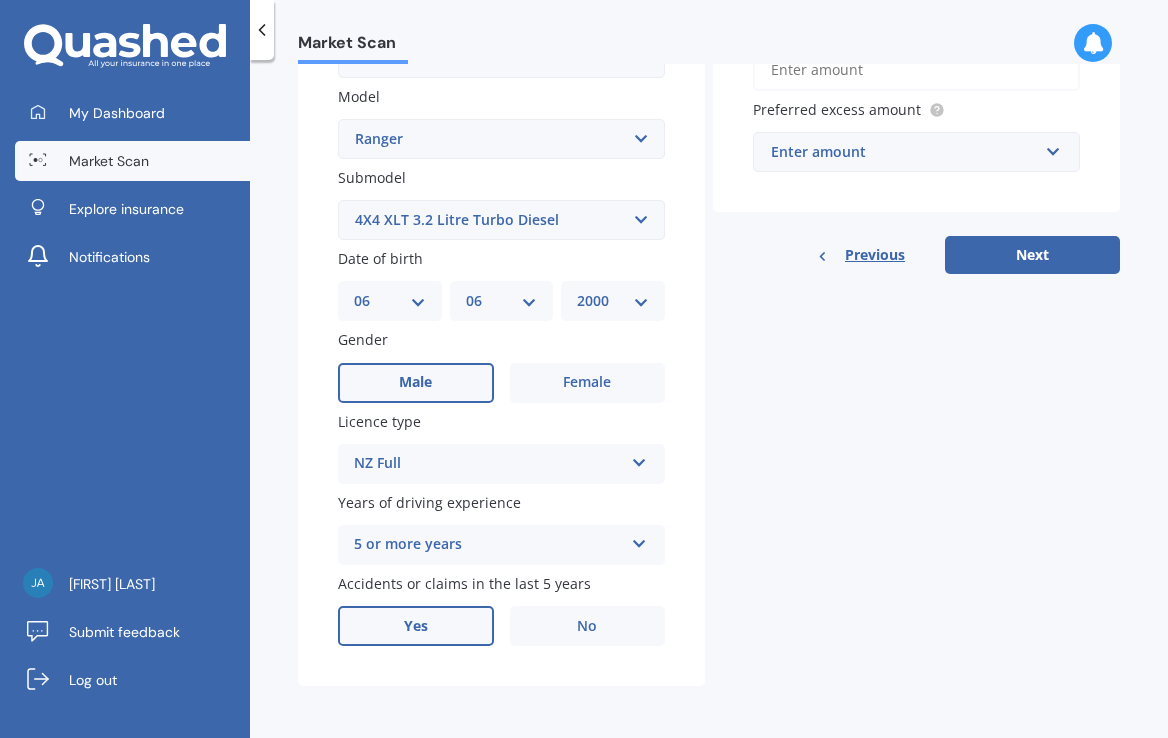 click on "Yes" at bounding box center [416, 626] 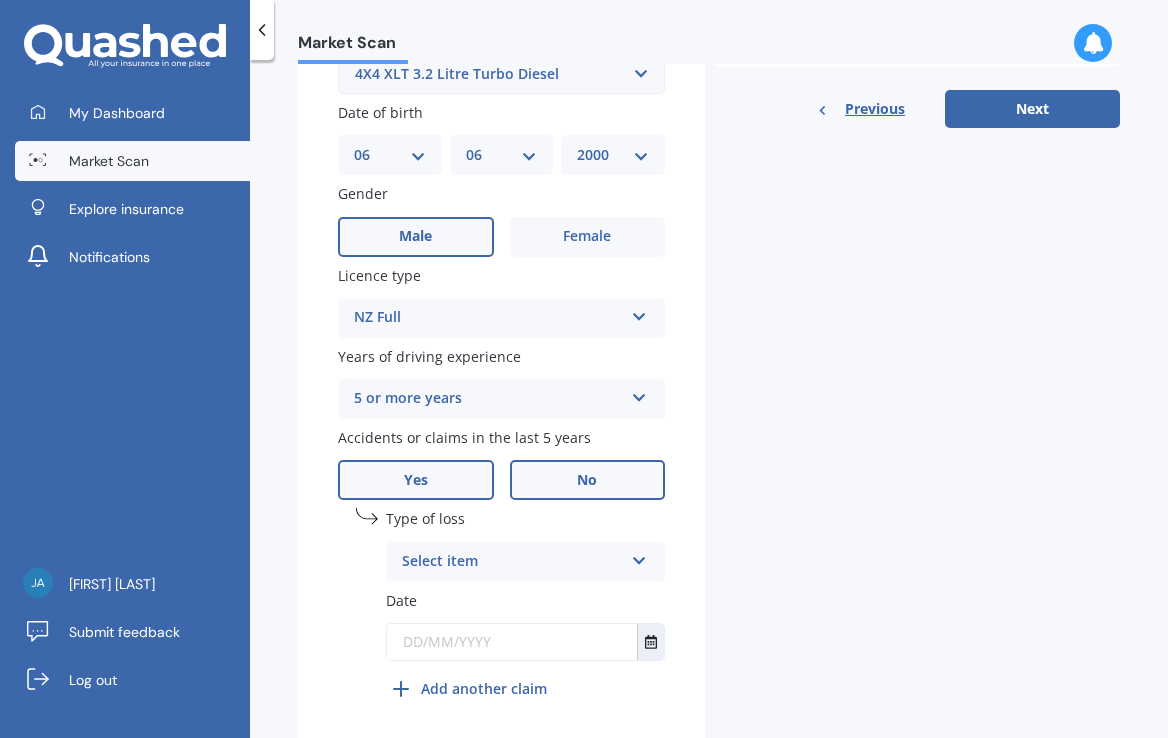 scroll, scrollTop: 596, scrollLeft: 0, axis: vertical 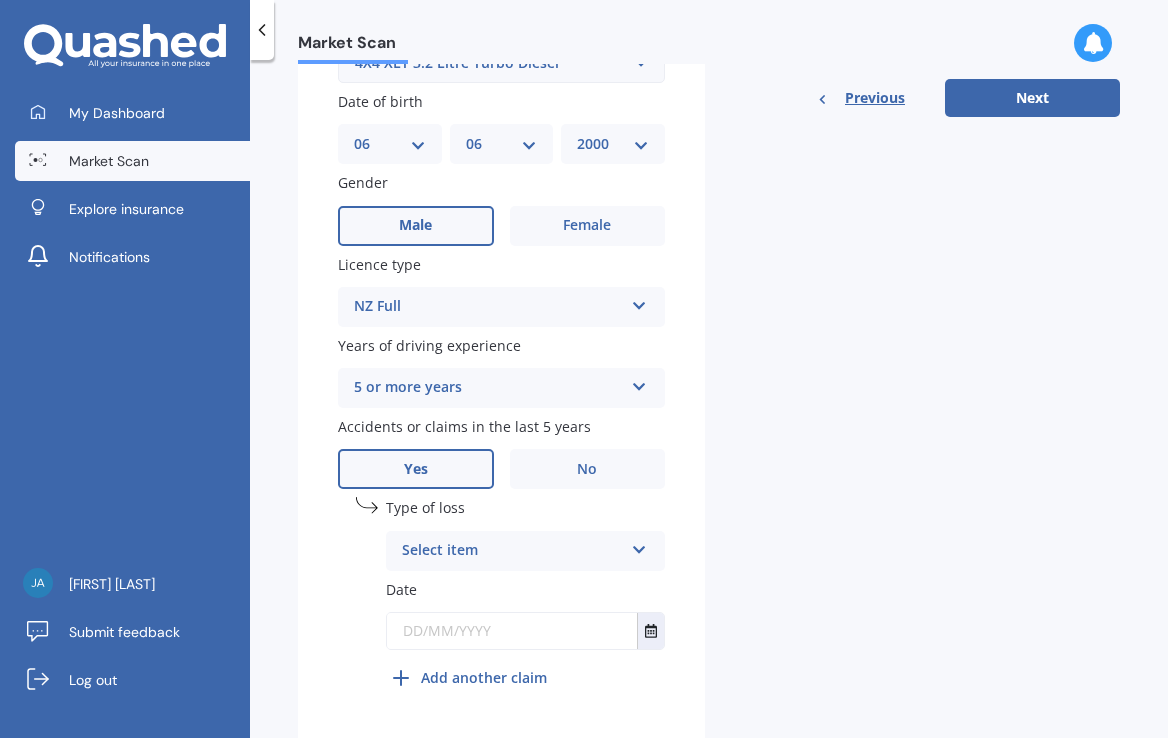 click on "Select item At fault accident Not at fault accident" at bounding box center (525, 551) 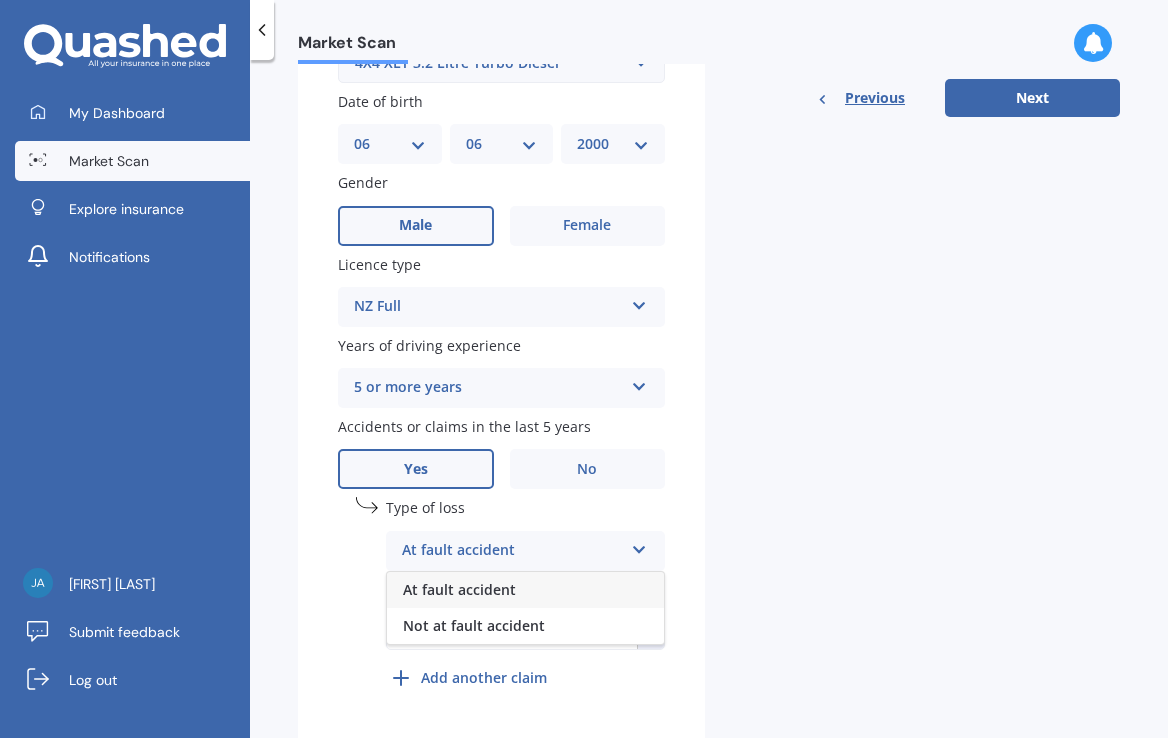 click on "At fault accident" at bounding box center (525, 590) 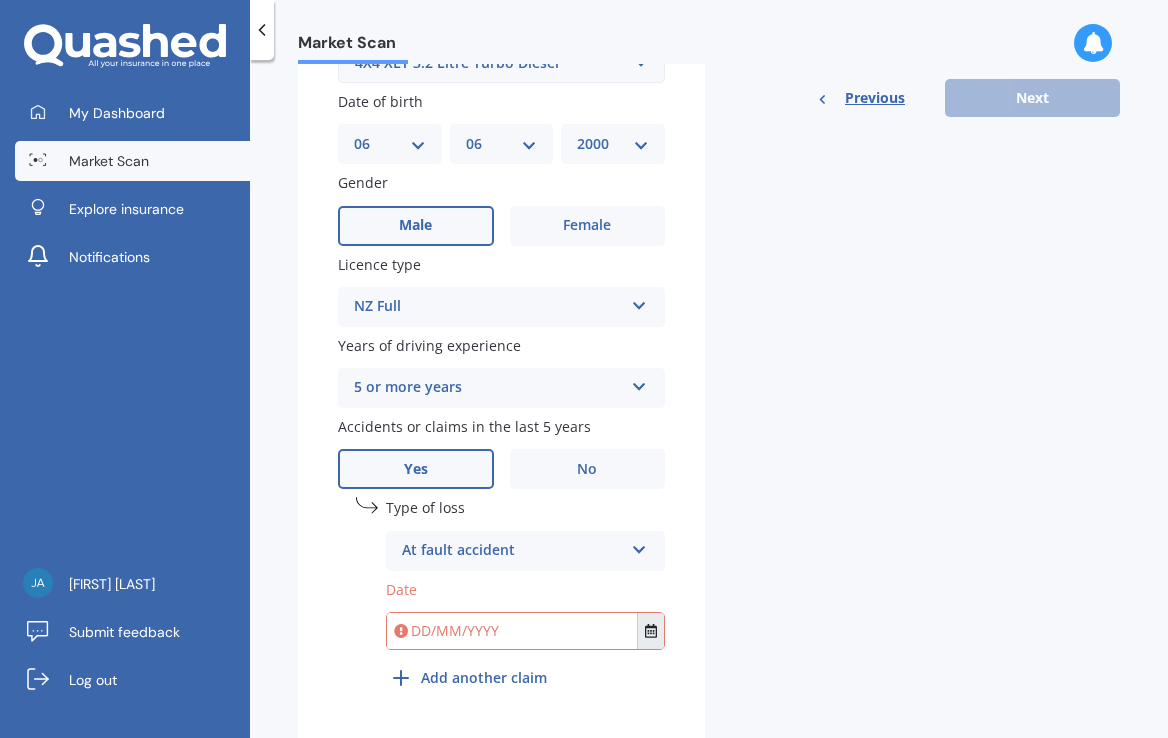 click 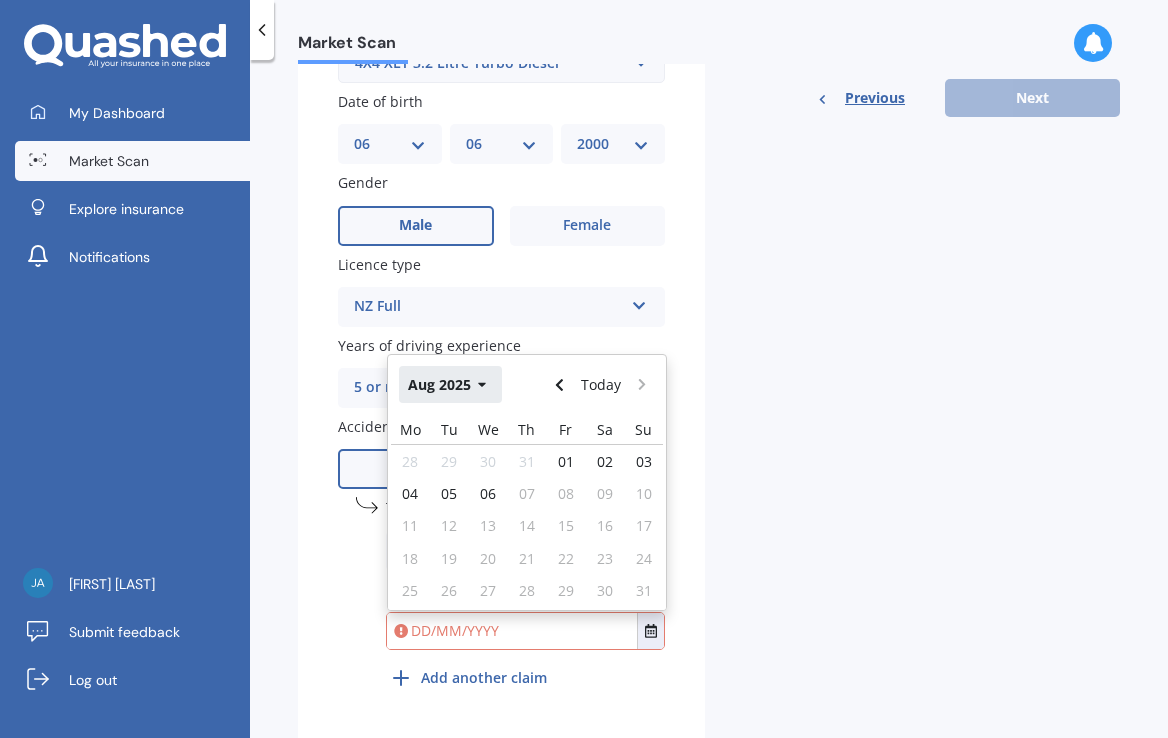click 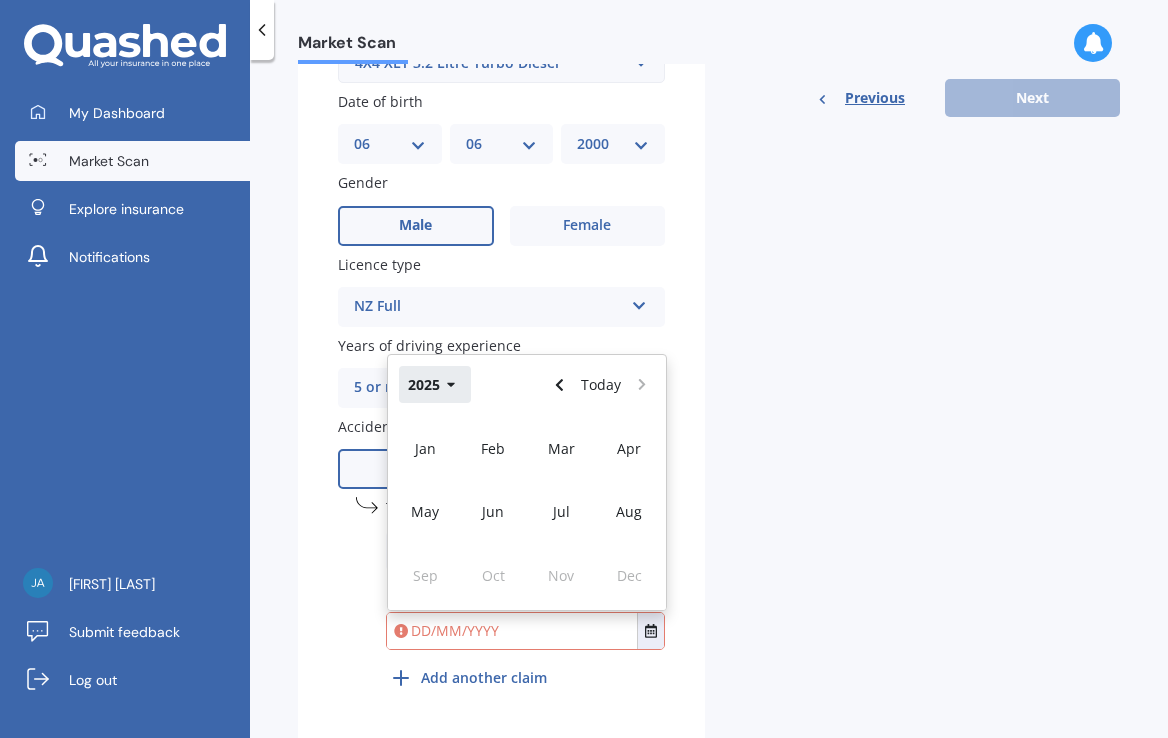 click on "2025" at bounding box center [435, 384] 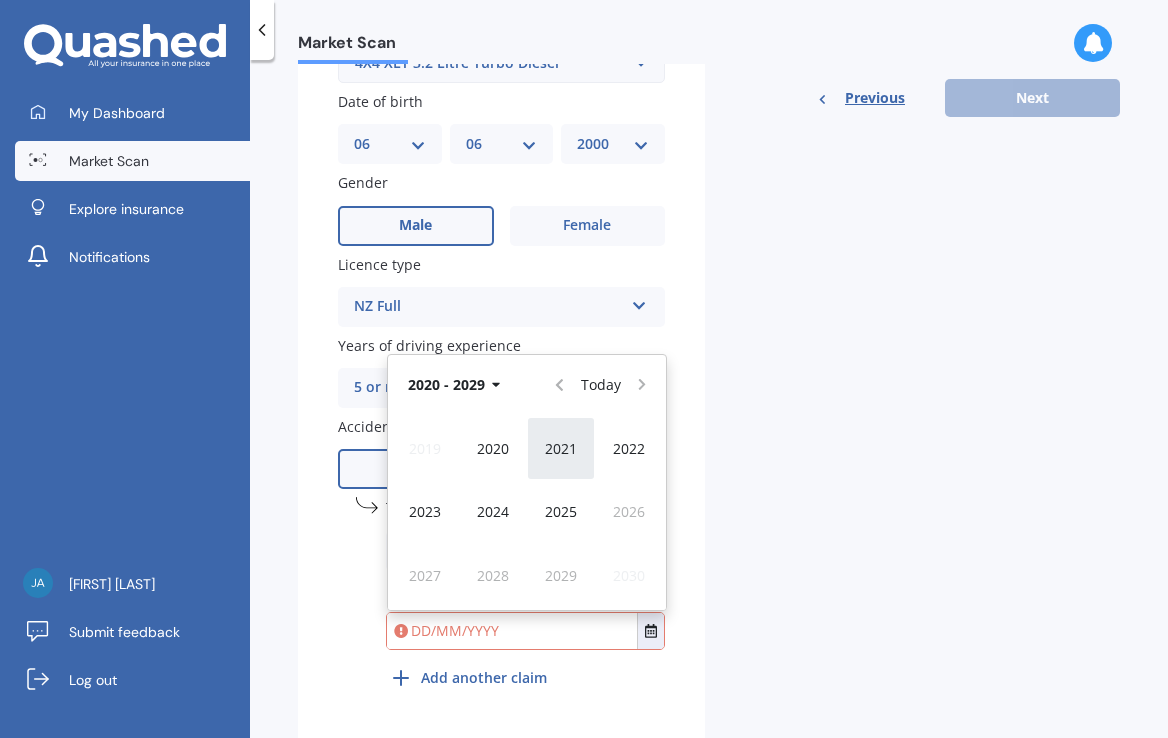 click on "2021" at bounding box center (561, 448) 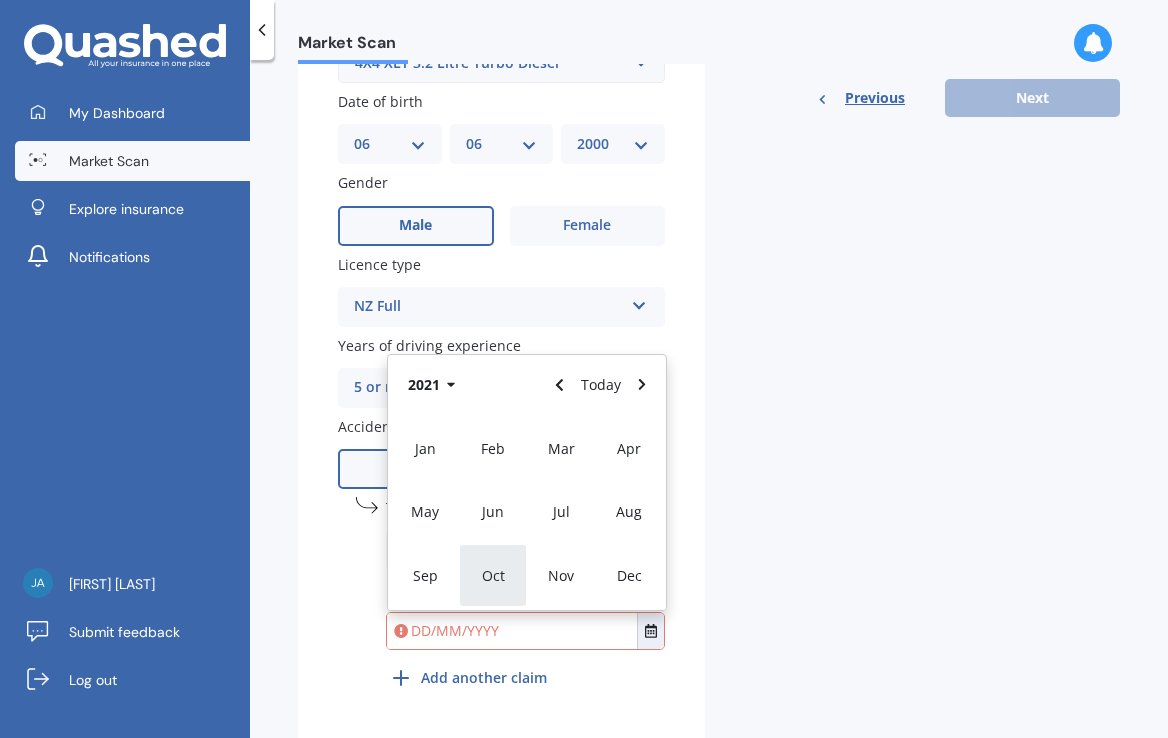 click on "Oct" at bounding box center (493, 575) 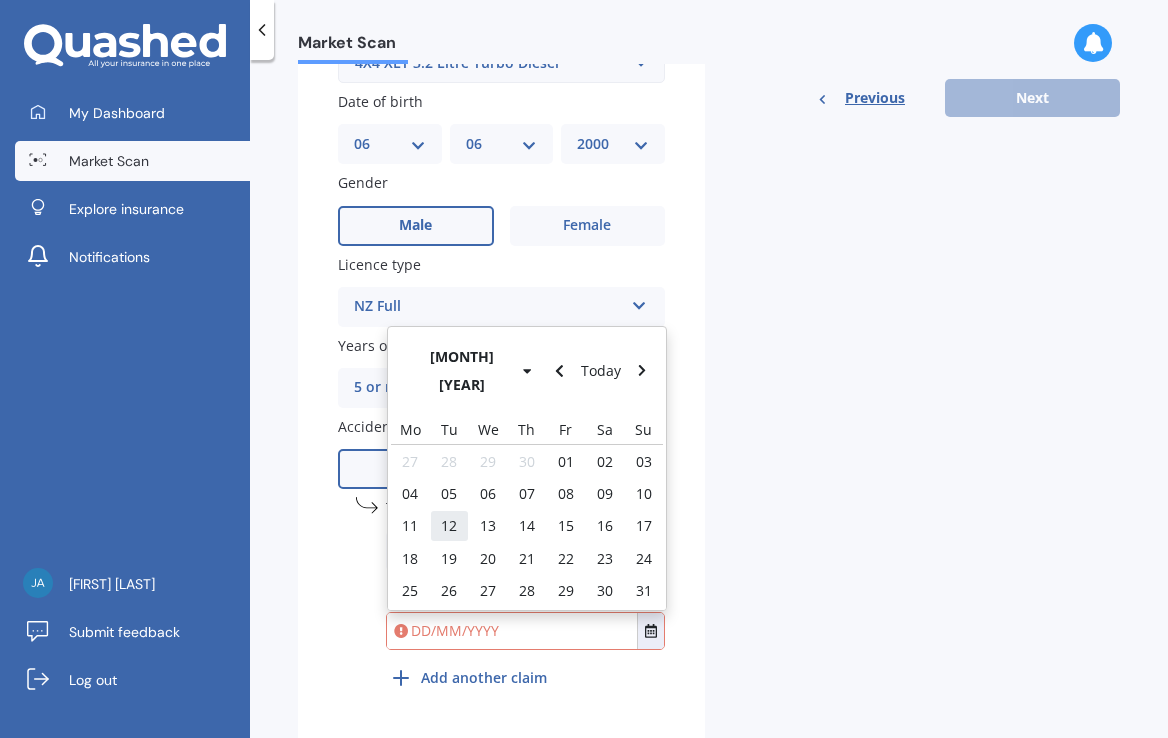 click on "12" at bounding box center (449, 525) 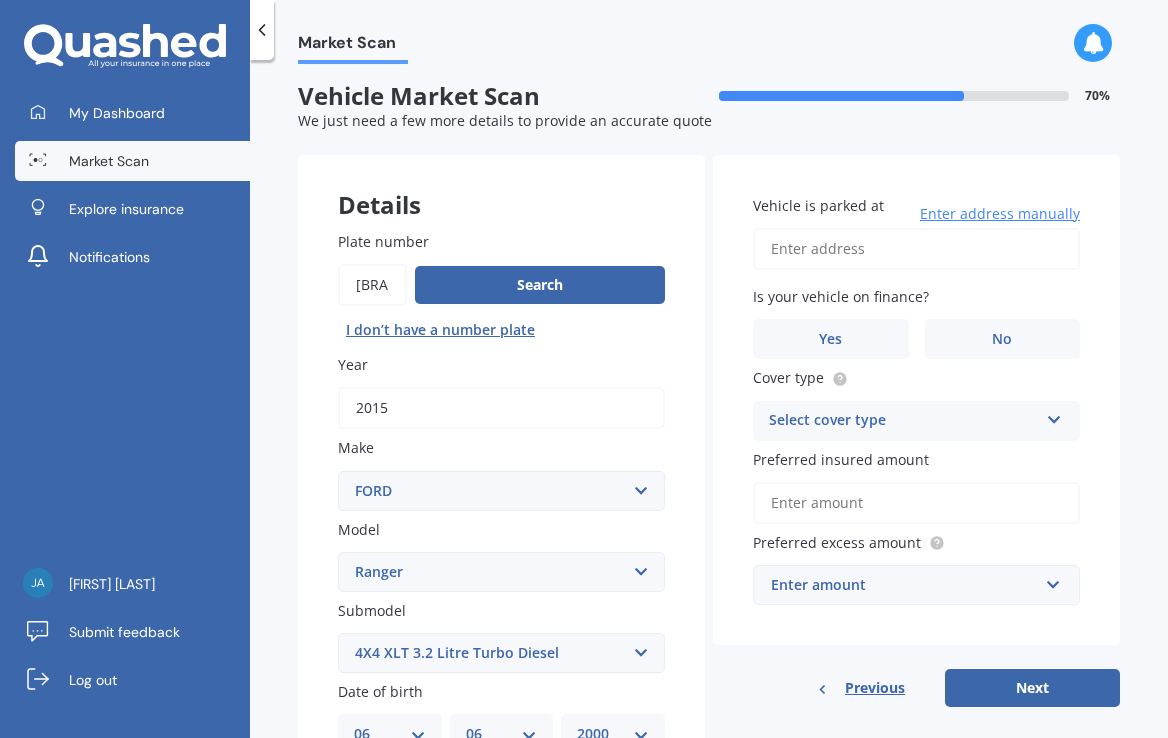 scroll, scrollTop: 0, scrollLeft: 0, axis: both 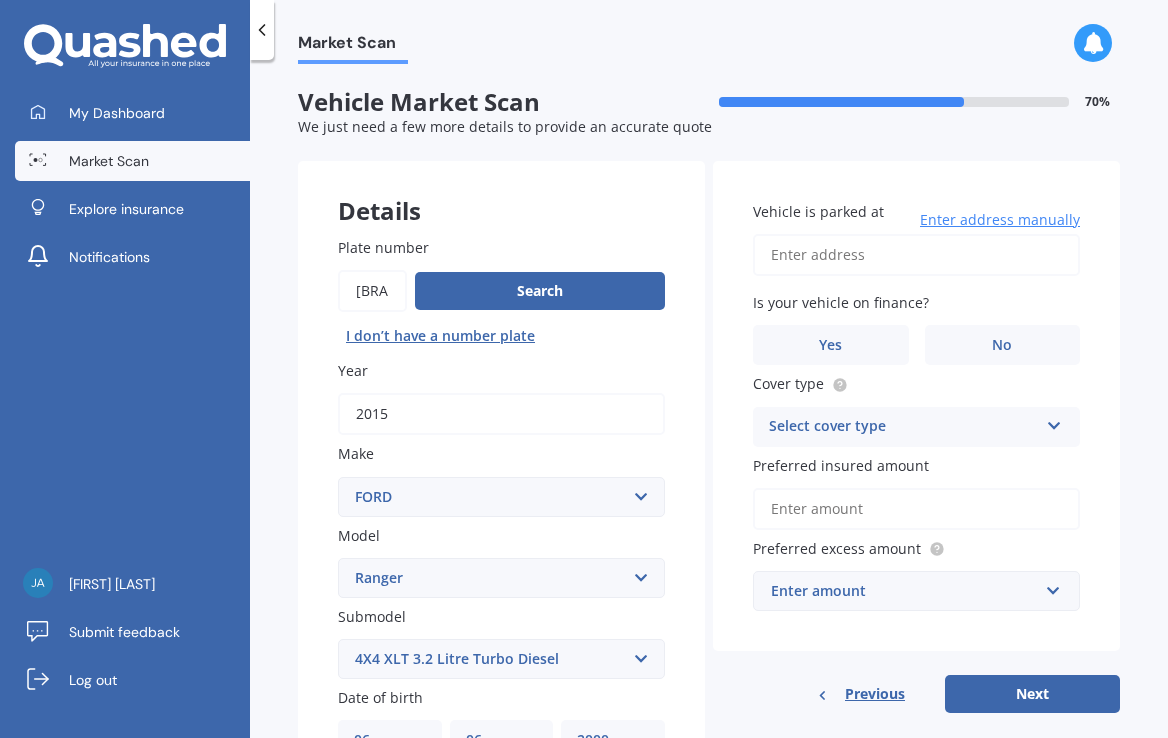 click on "Vehicle is parked at" at bounding box center (916, 255) 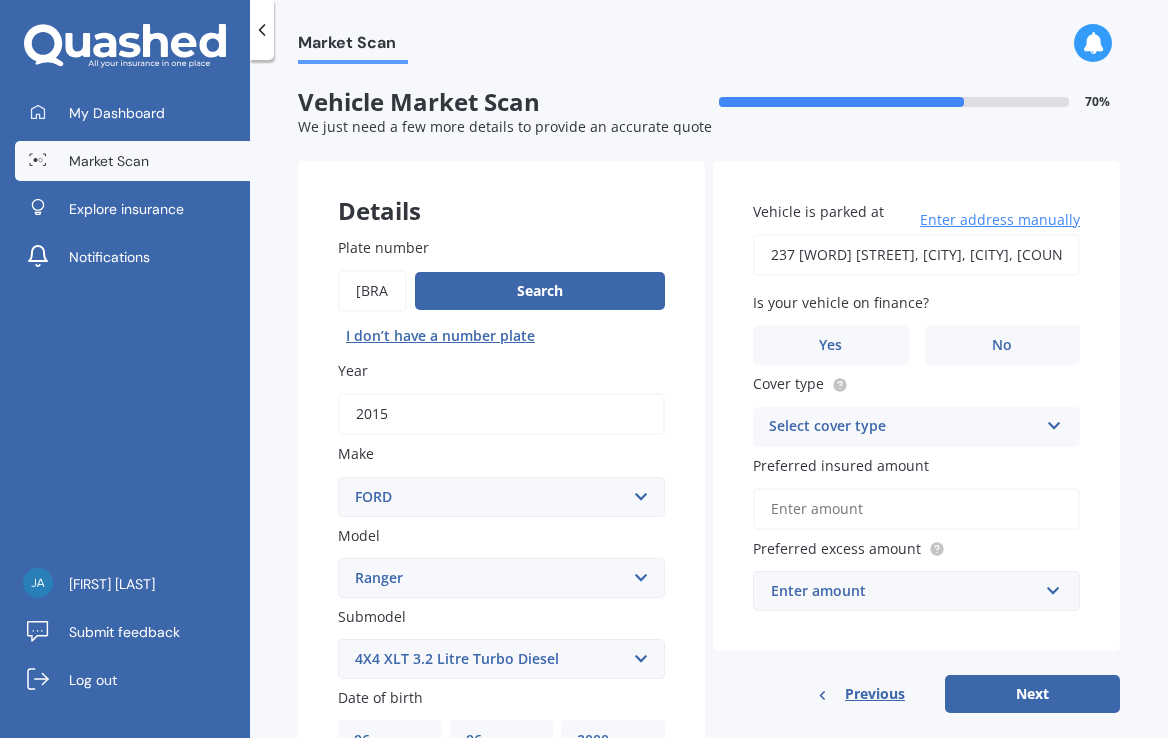 type on "237 [WORD] [STREET], [CITY], [CITY] [POSTAL_CODE]" 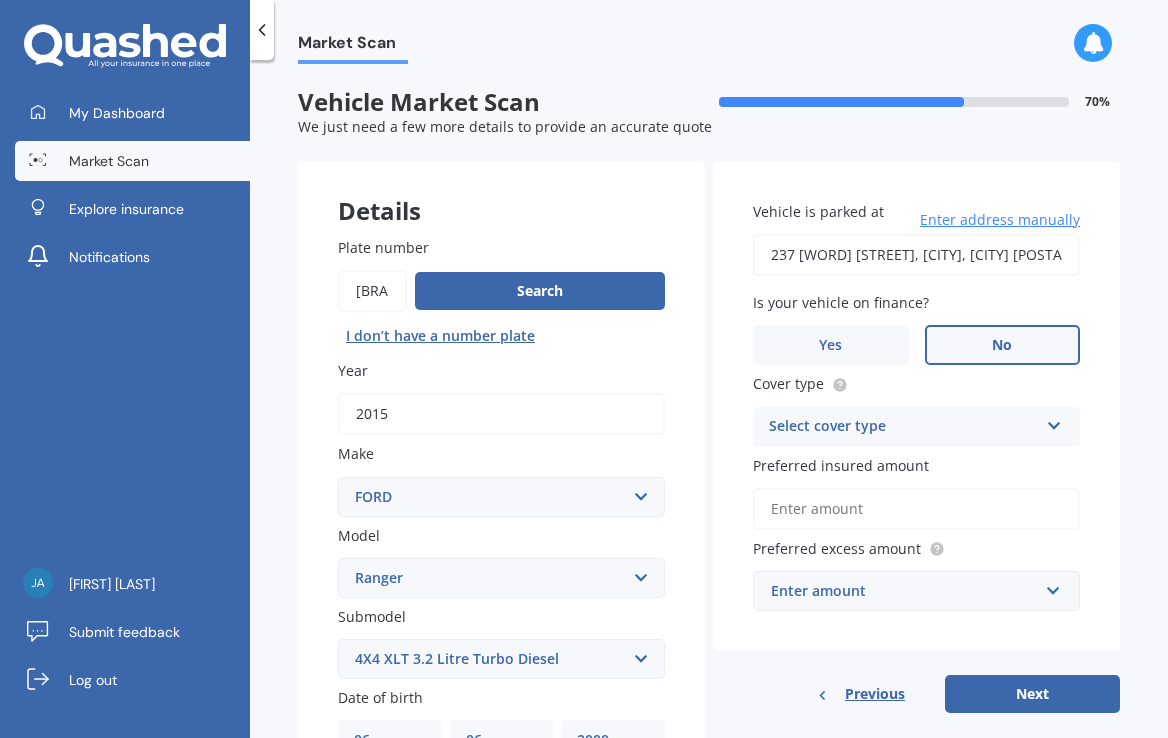 click on "No" at bounding box center (1002, 345) 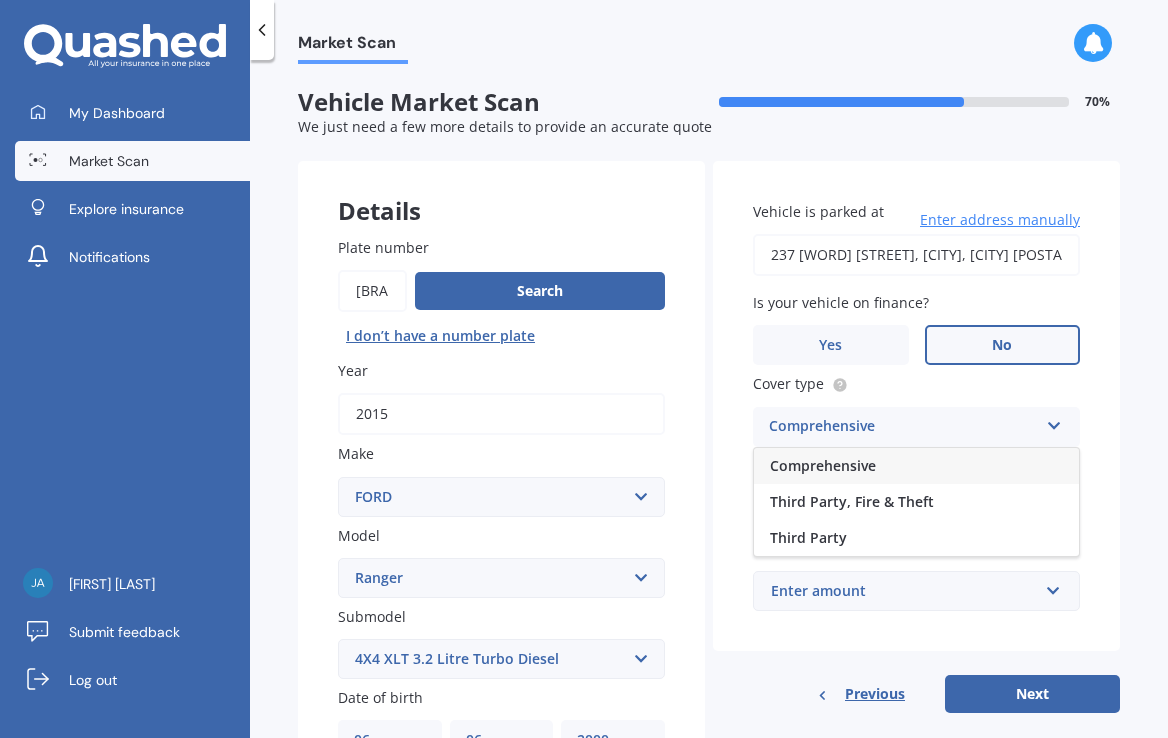 click on "Comprehensive" at bounding box center [916, 466] 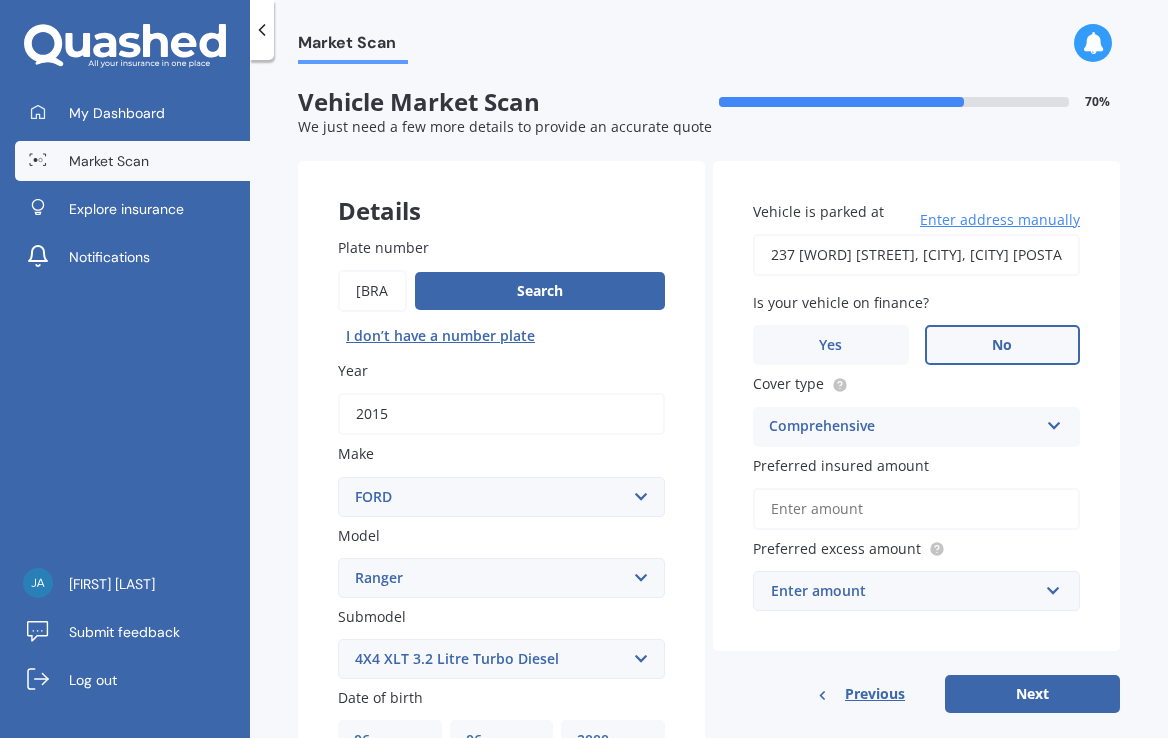 click on "Preferred insured amount" at bounding box center (916, 509) 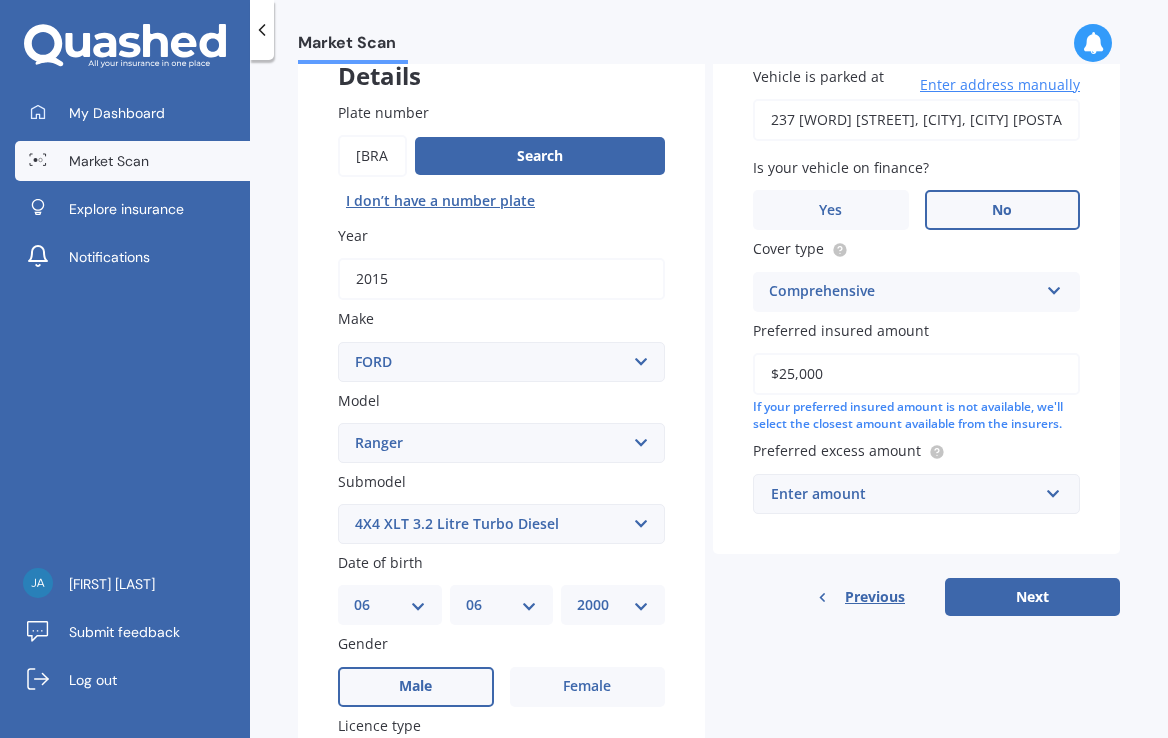 scroll, scrollTop: 136, scrollLeft: 0, axis: vertical 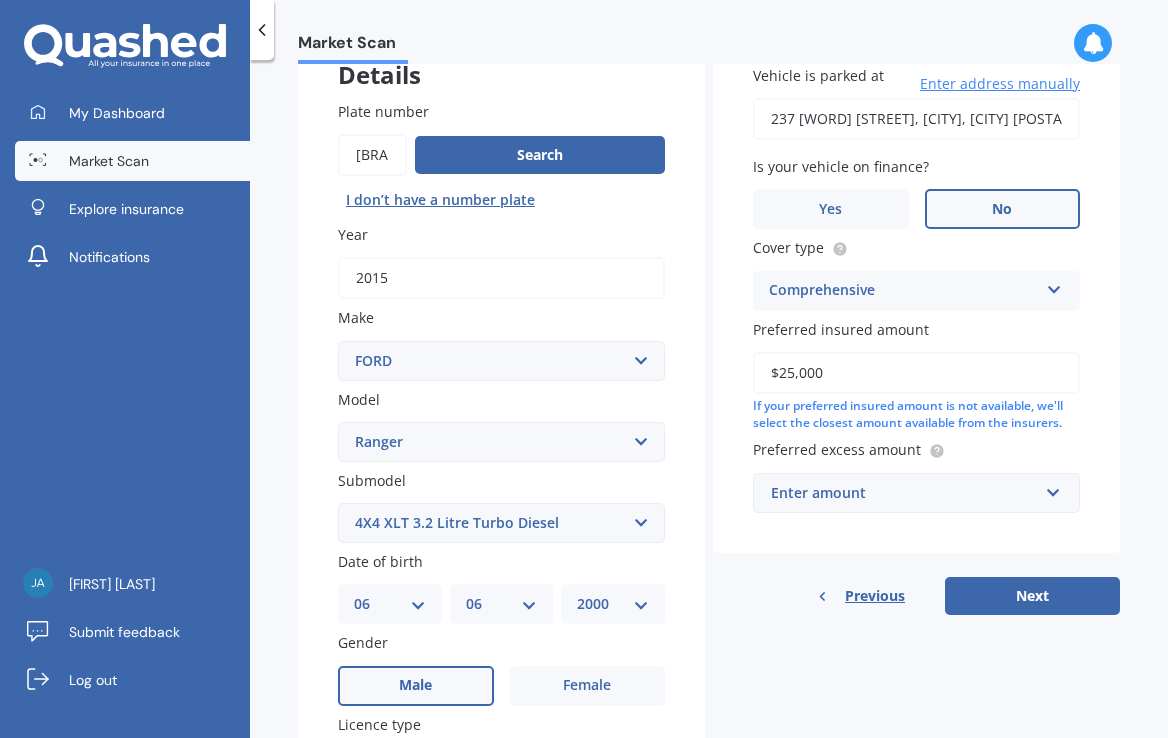 type on "$25,000" 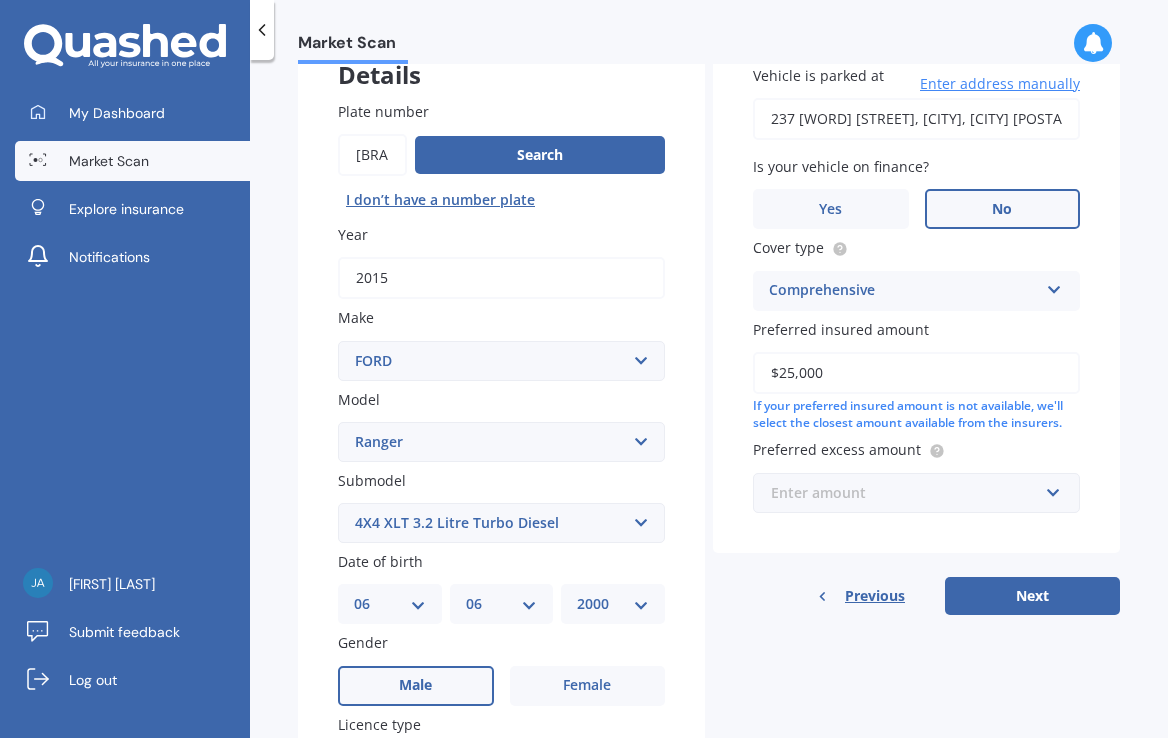 click at bounding box center [909, 493] 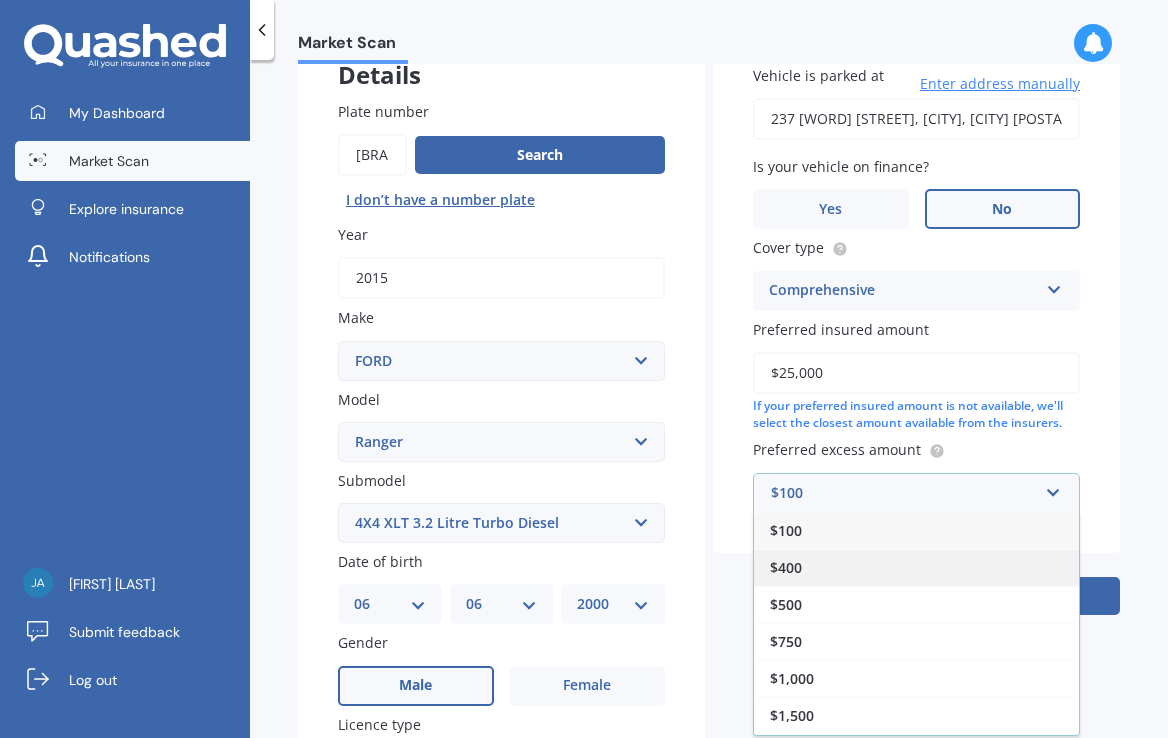 click on "$400" at bounding box center (916, 567) 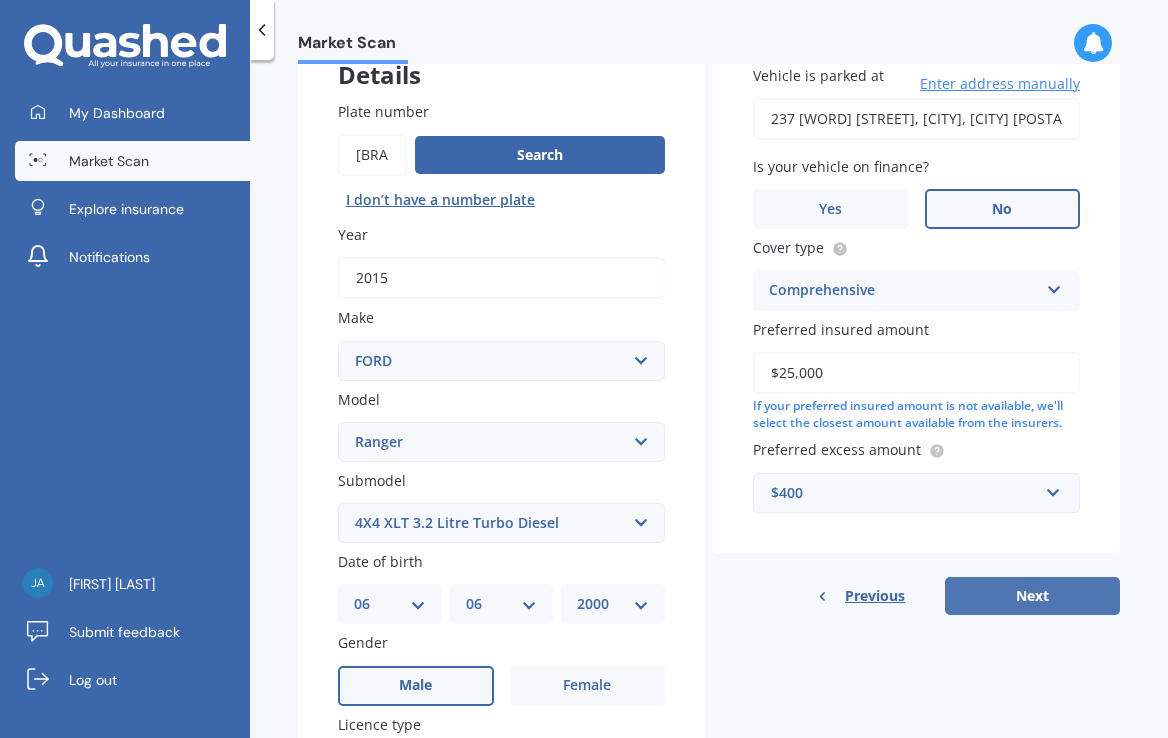 click on "Next" at bounding box center [1032, 596] 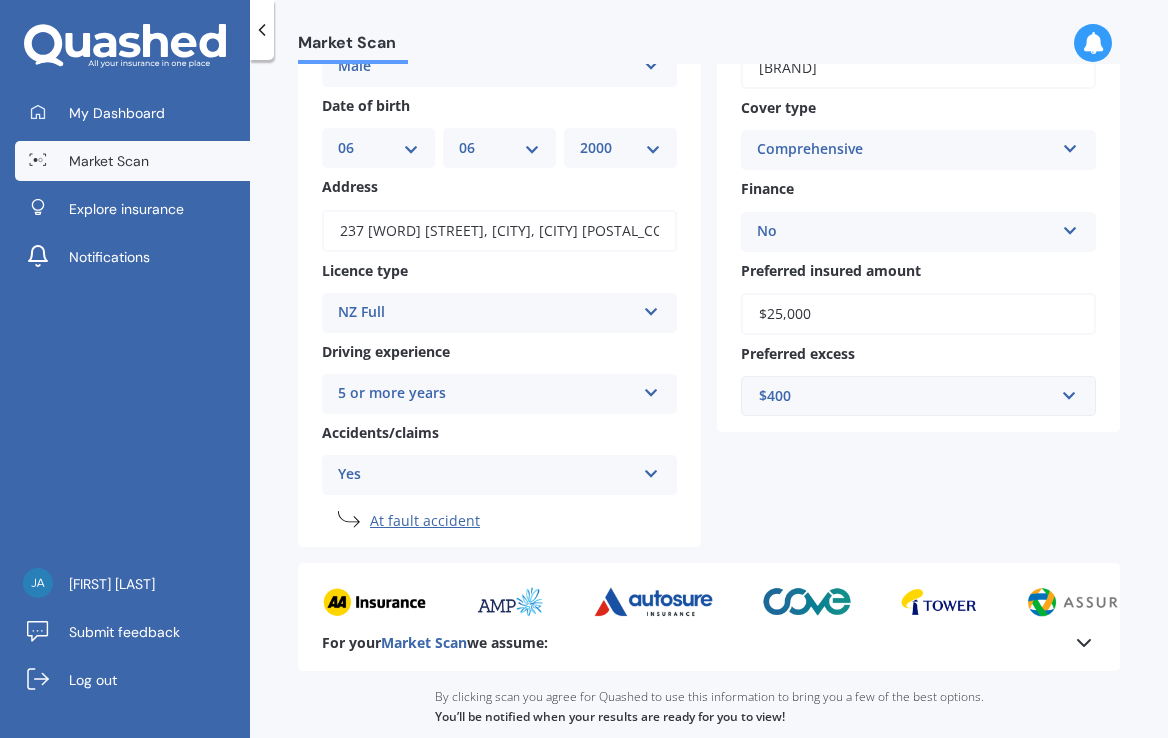 scroll, scrollTop: 328, scrollLeft: 0, axis: vertical 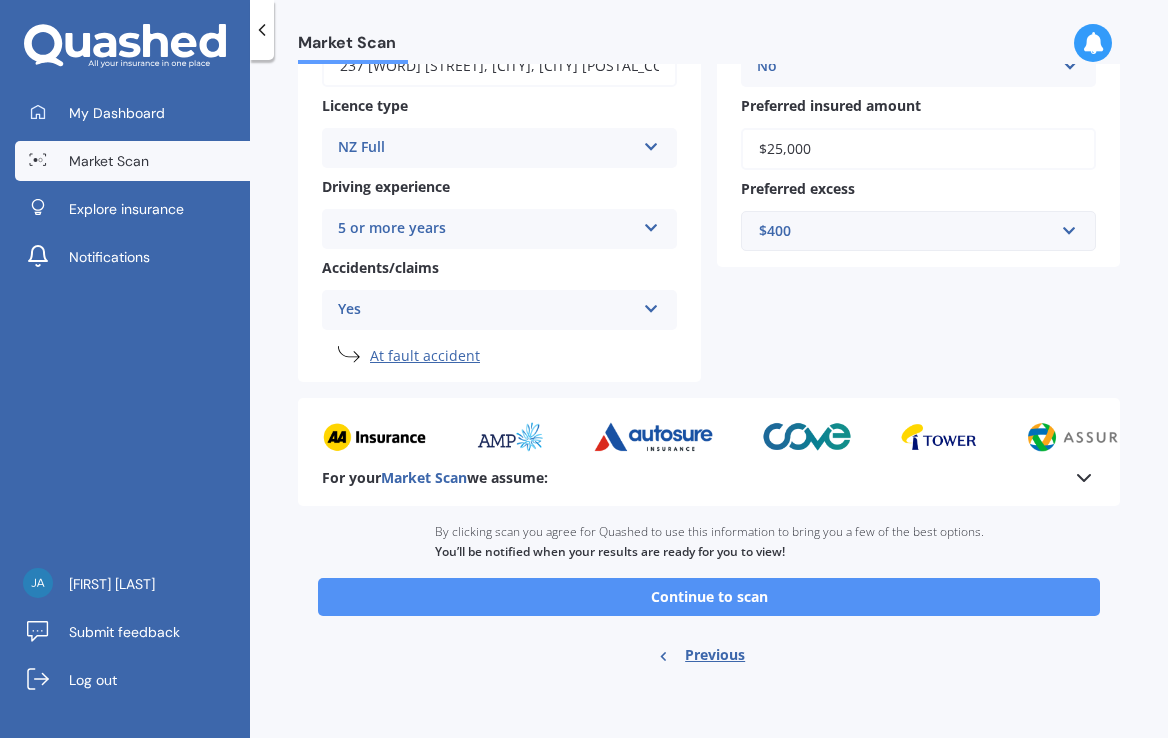 click on "Continue to scan" at bounding box center [709, 597] 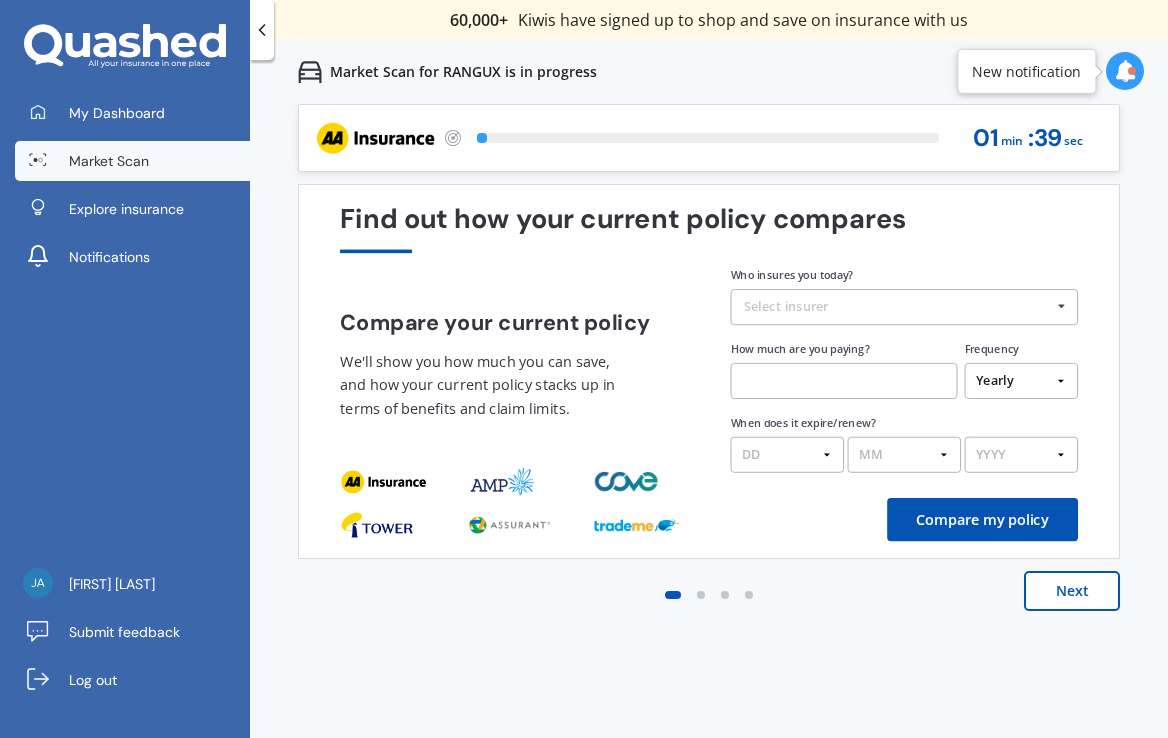 scroll, scrollTop: 0, scrollLeft: 0, axis: both 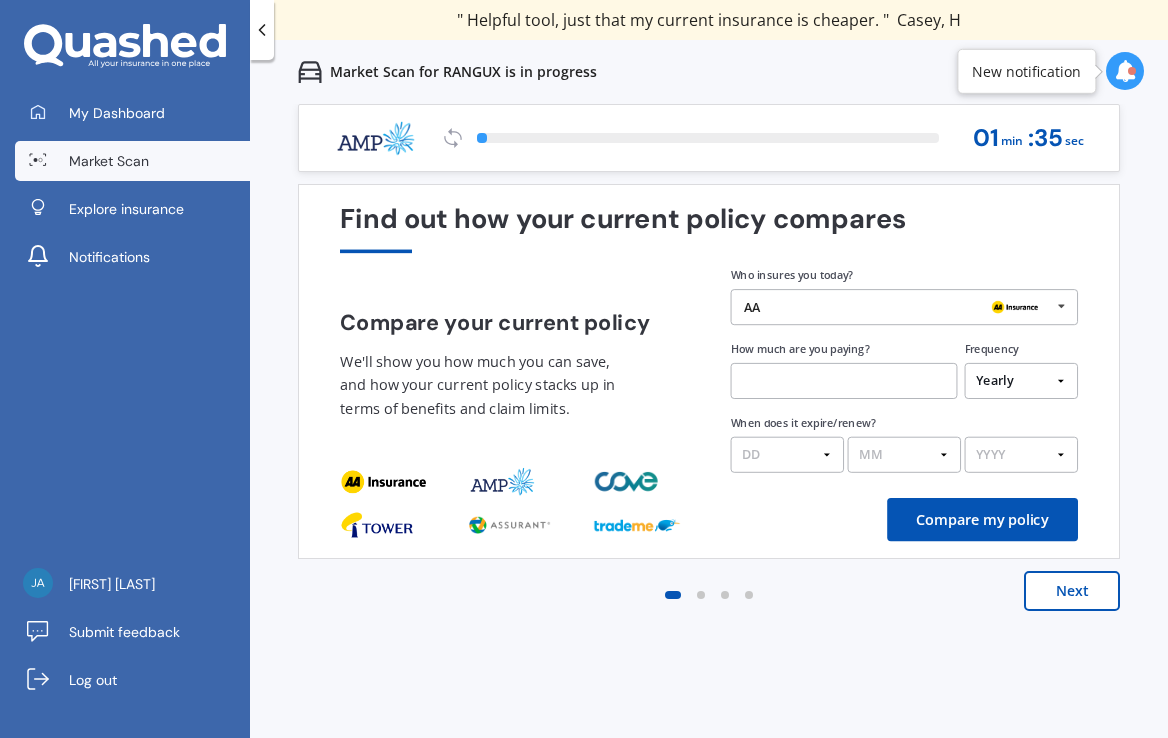 click on "AA AA Tower AMI State AMP ANZ ASB BNZ Trade Me Insurance Westpac Other" at bounding box center [904, 307] 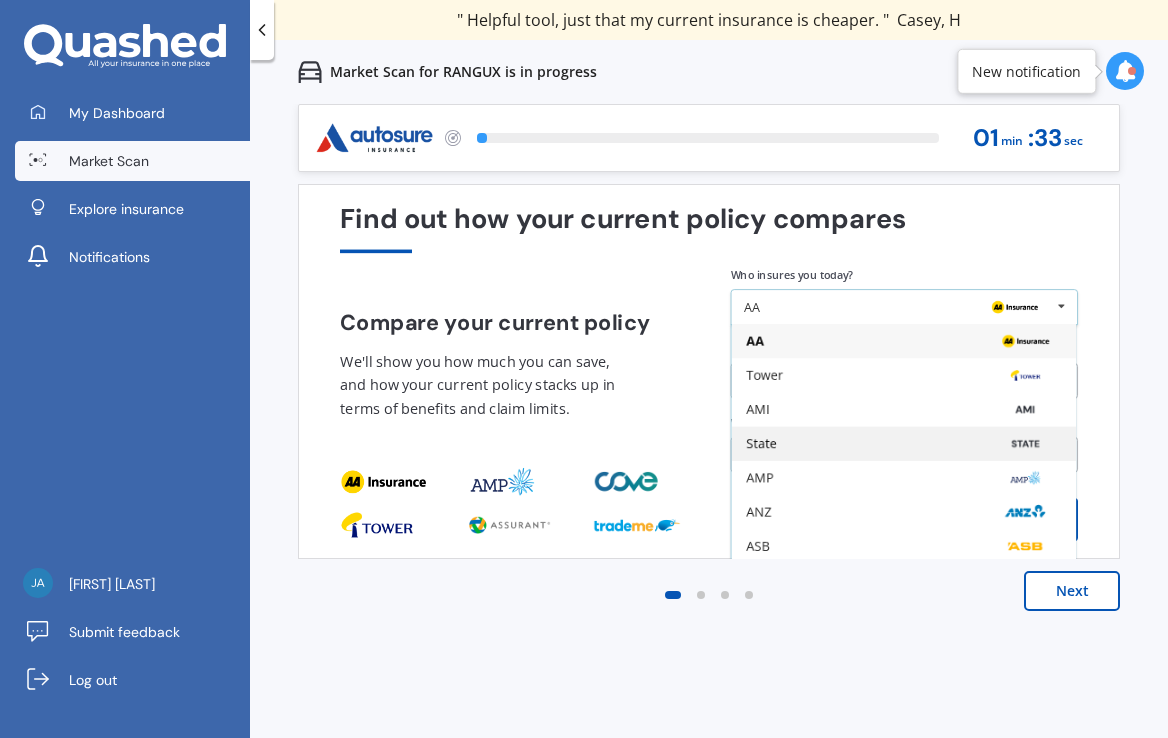 click on "State" at bounding box center [903, 444] 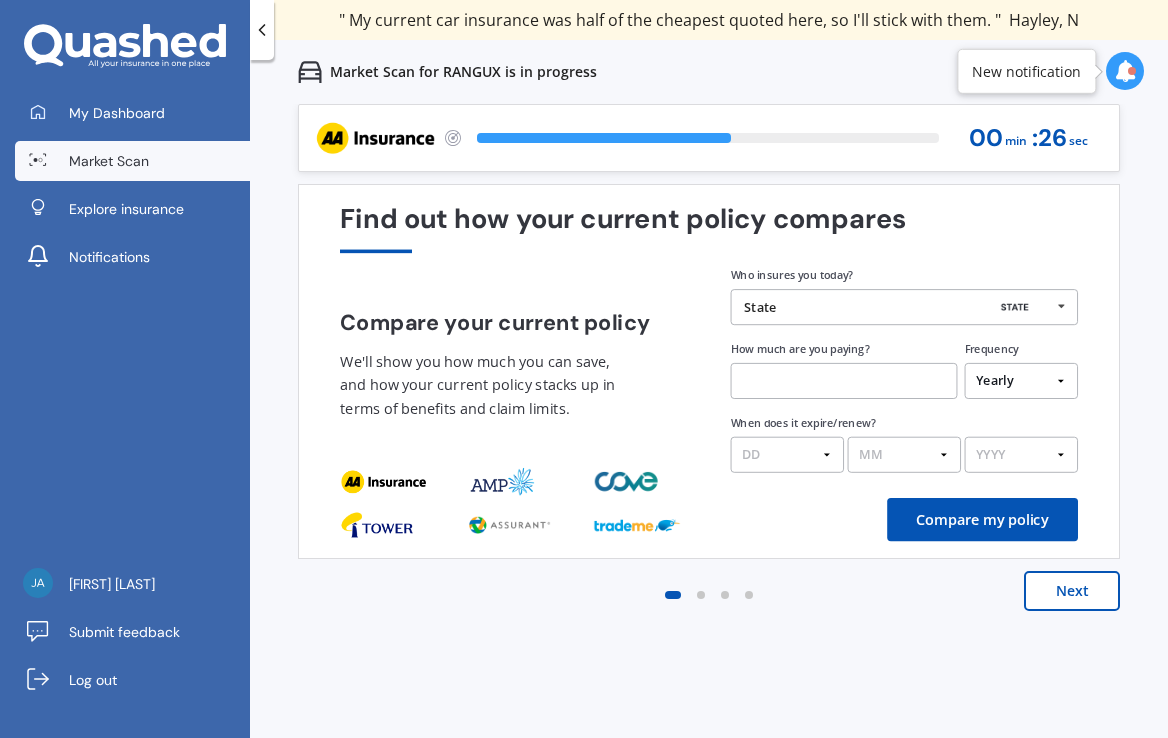 click at bounding box center [844, 381] 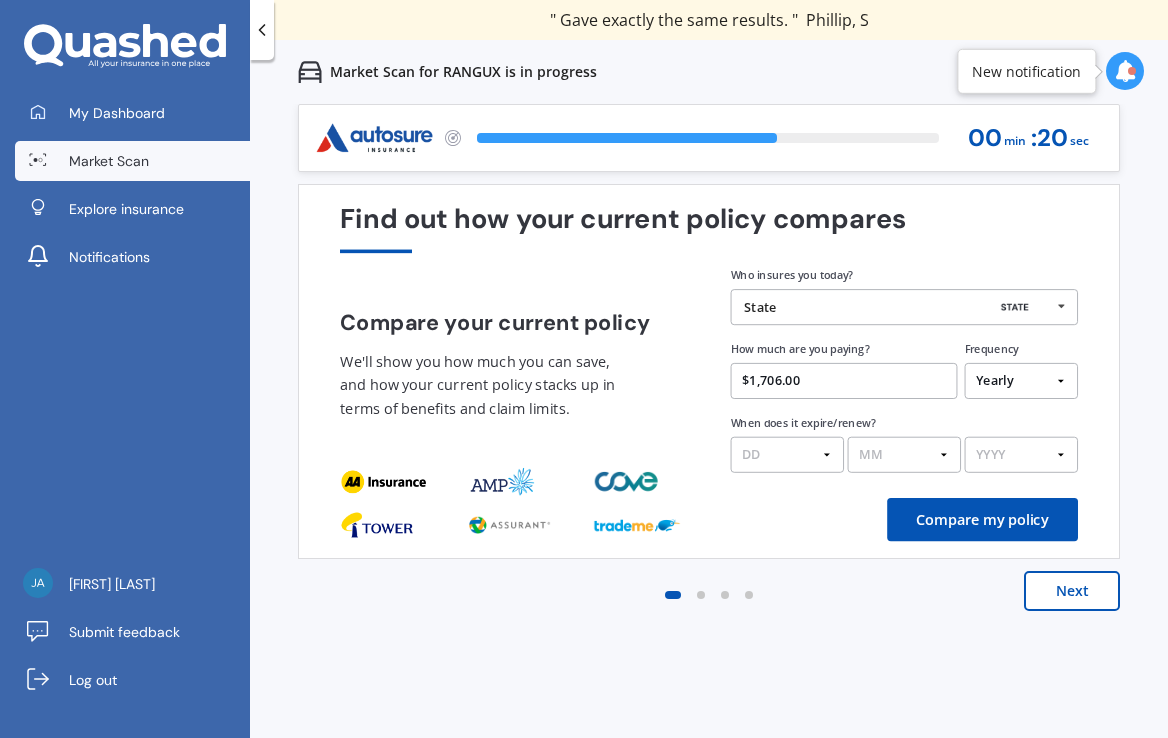 type on "$1,706.00" 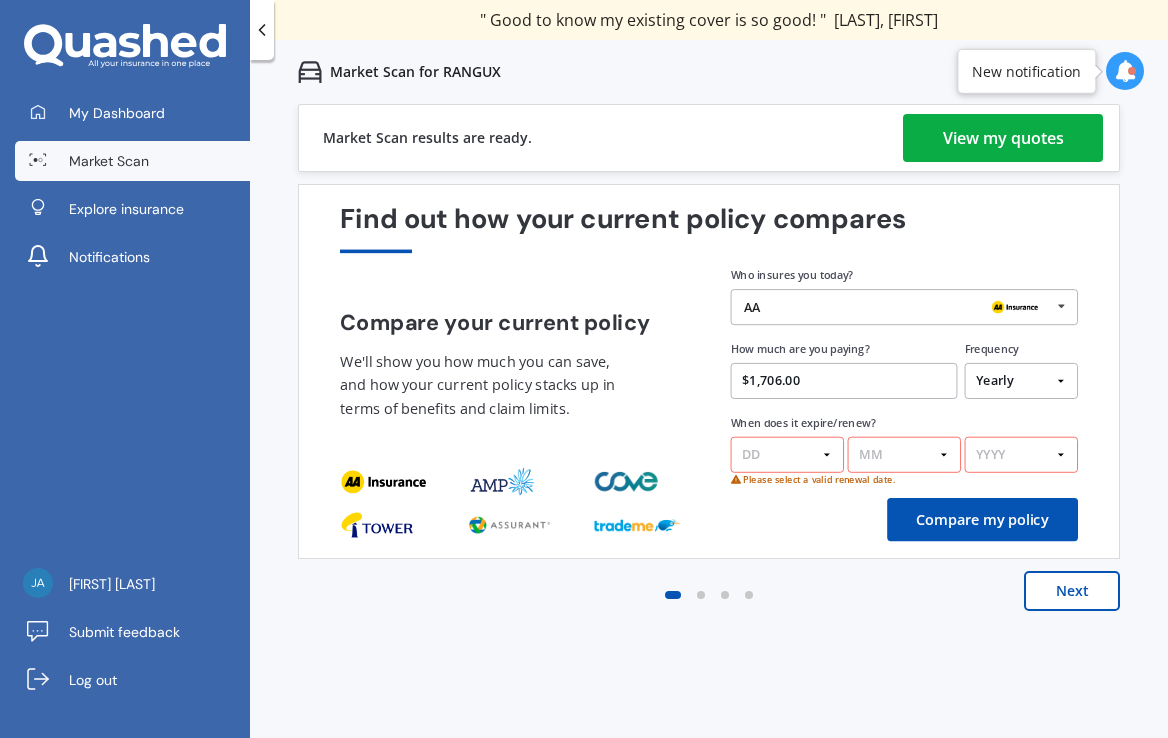 click on "DD 01 02 03 04 05 06 07 08 09 10 11 12 13 14 15 16 17 18 19 20 21 22 23 24 25 26 27 28 29 30 31" at bounding box center [787, 455] 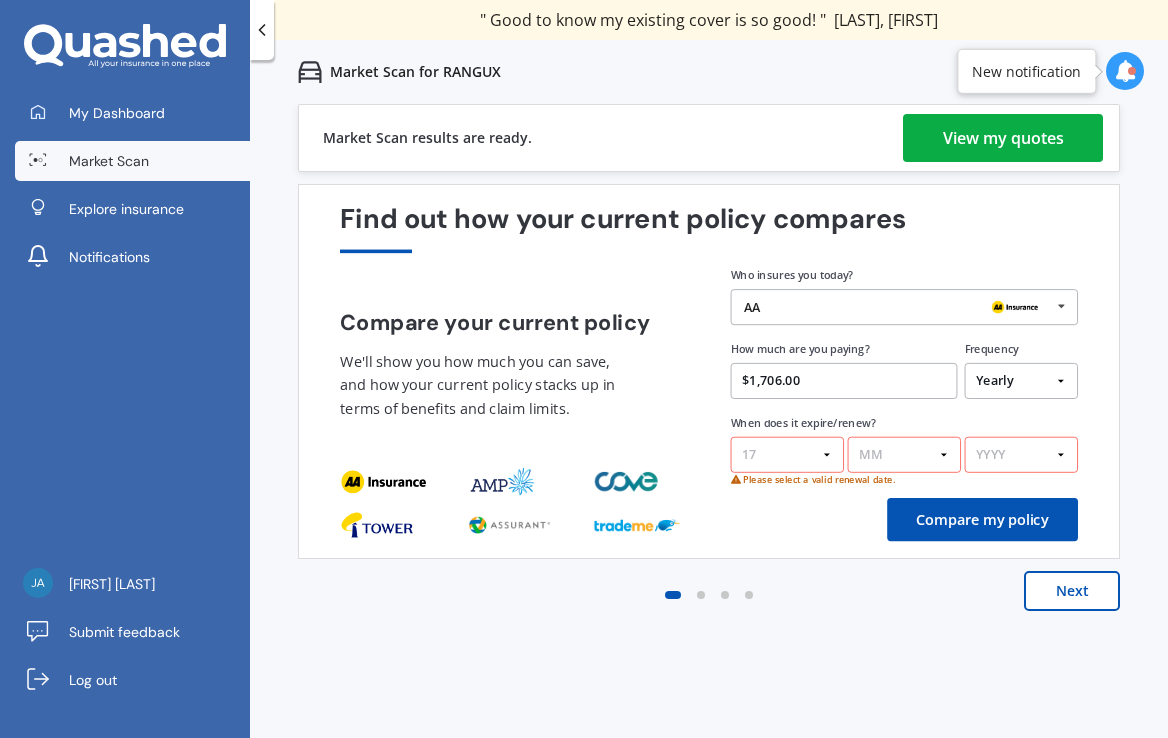 click on "DD 01 02 03 04 05 06 07 08 09 10 11 12 13 14 15 16 17 18 19 20 21 22 23 24 25 26 27 28 29 30 31" at bounding box center (787, 455) 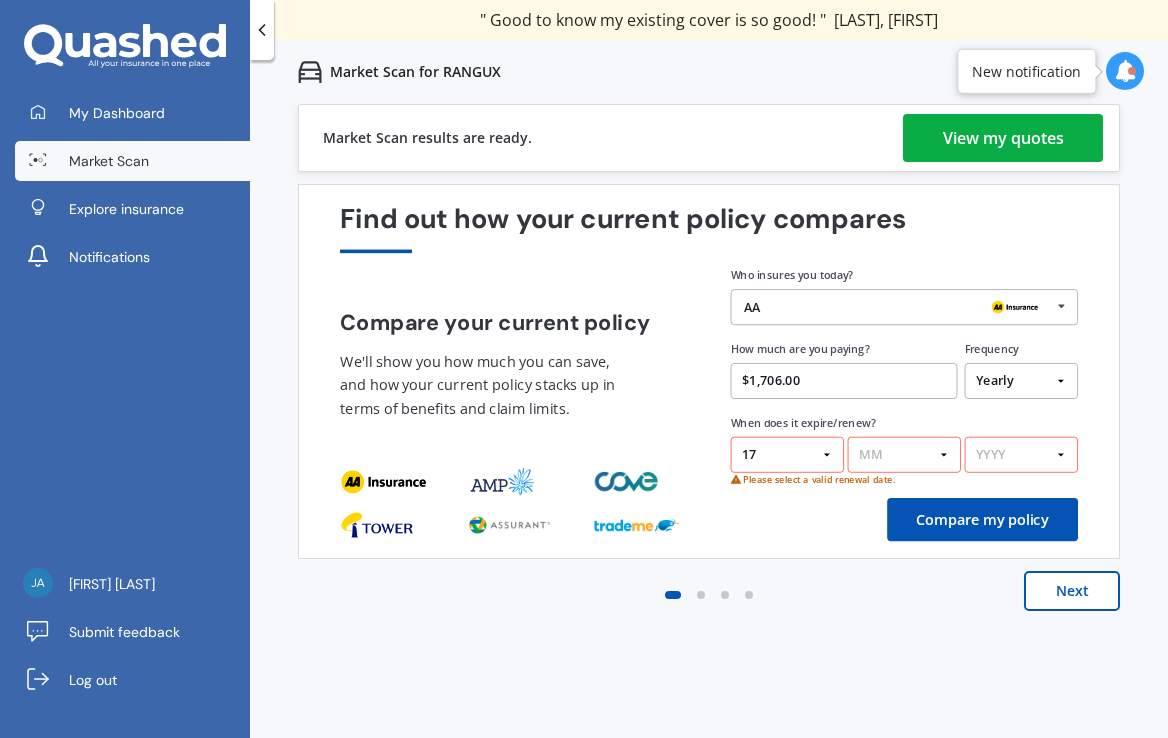 click on "MM 01 02 03 04 05 06 07 08 09 10 11 12" at bounding box center [904, 455] 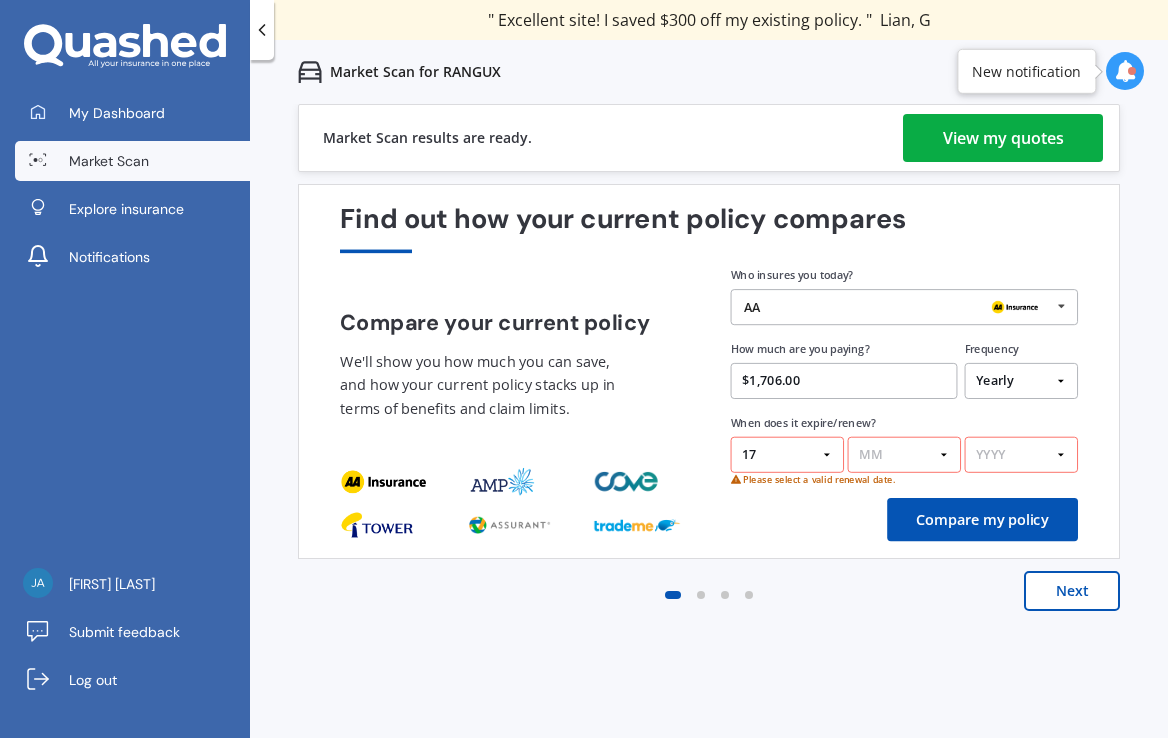 select on "11" 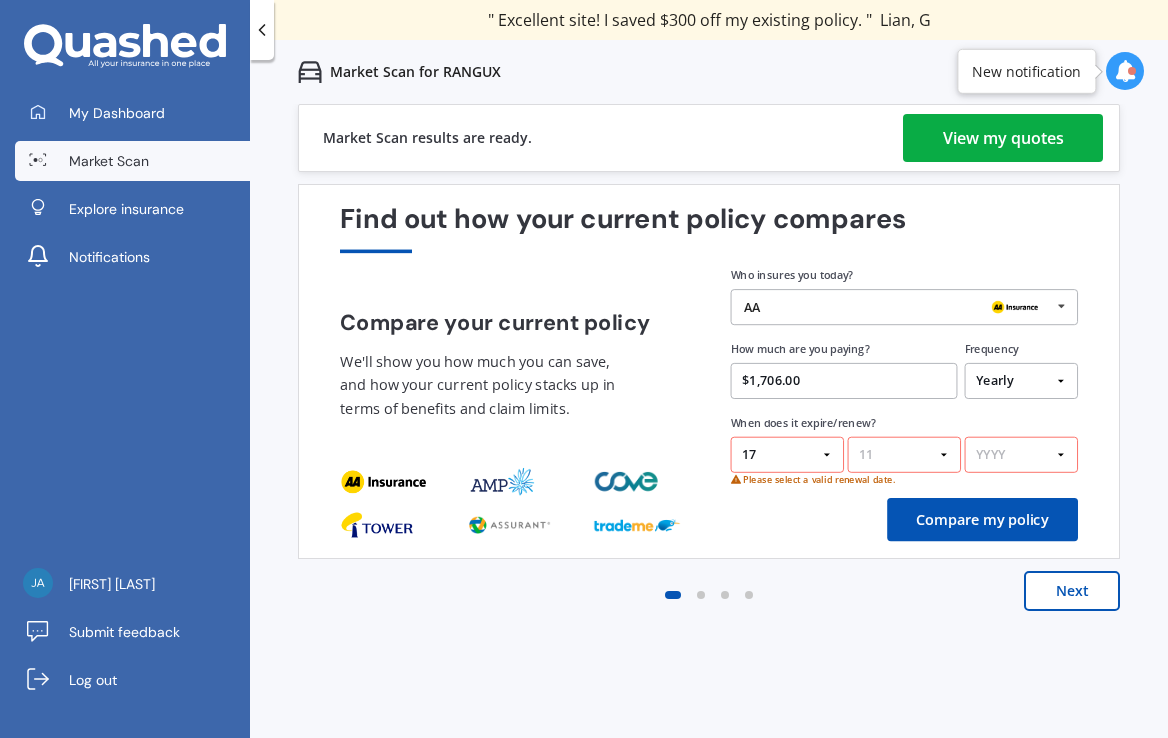 click on "MM 01 02 03 04 05 06 07 08 09 10 11 12" at bounding box center (904, 455) 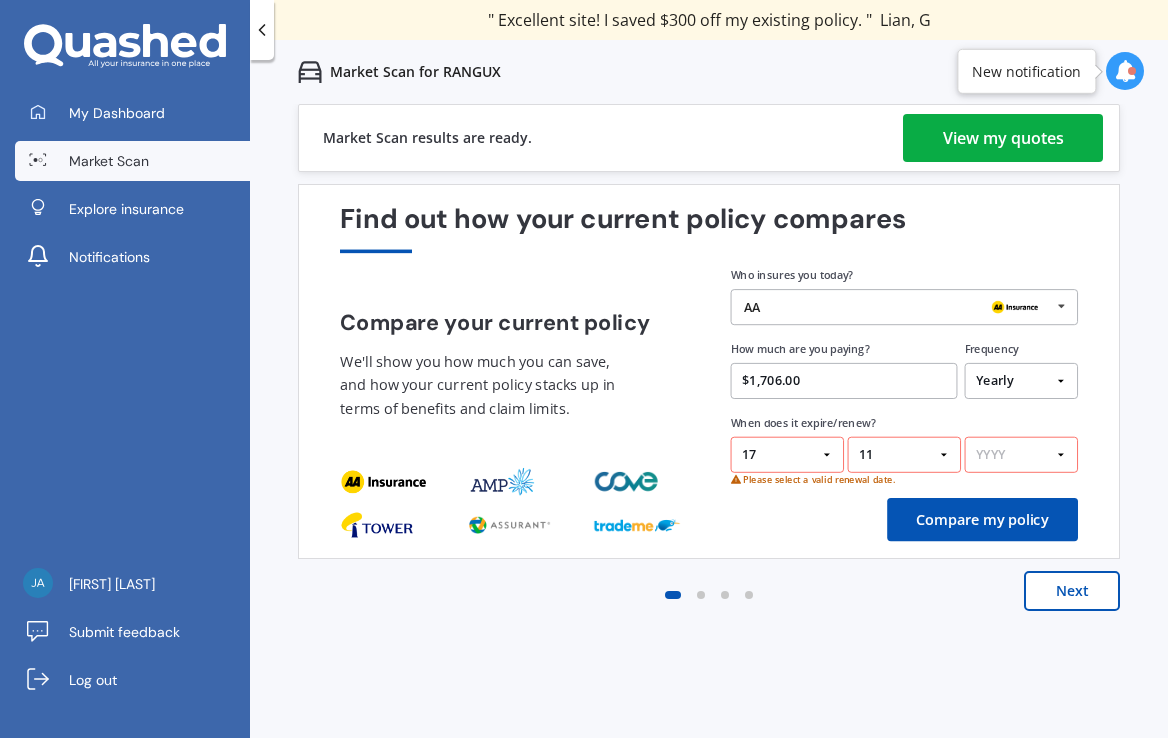 click on "YYYY 2026 2025 2024" at bounding box center (1021, 455) 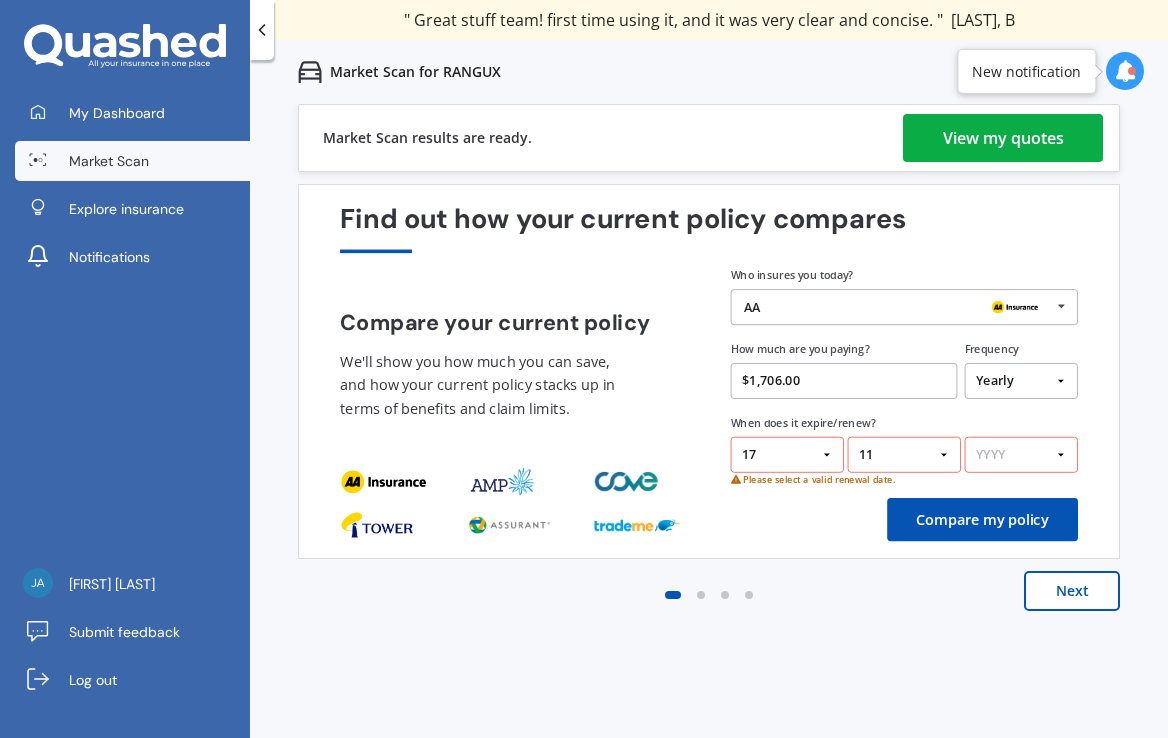 select on "2025" 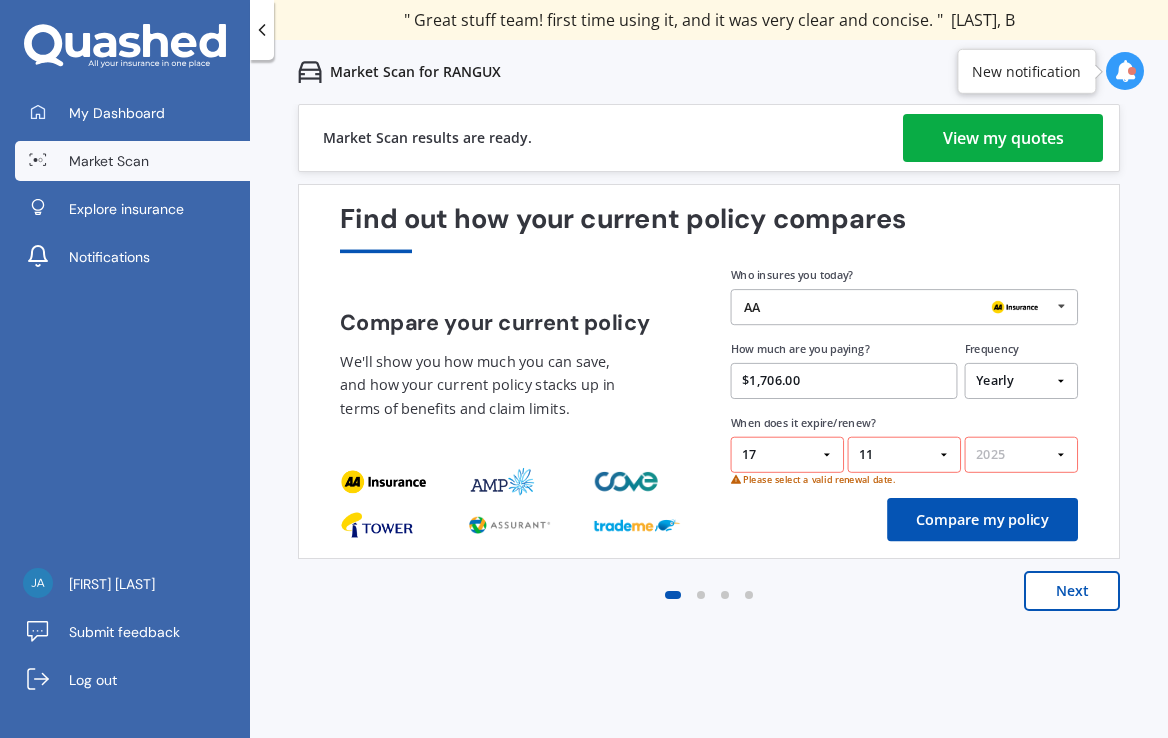 click on "YYYY 2026 2025 2024" at bounding box center [1021, 455] 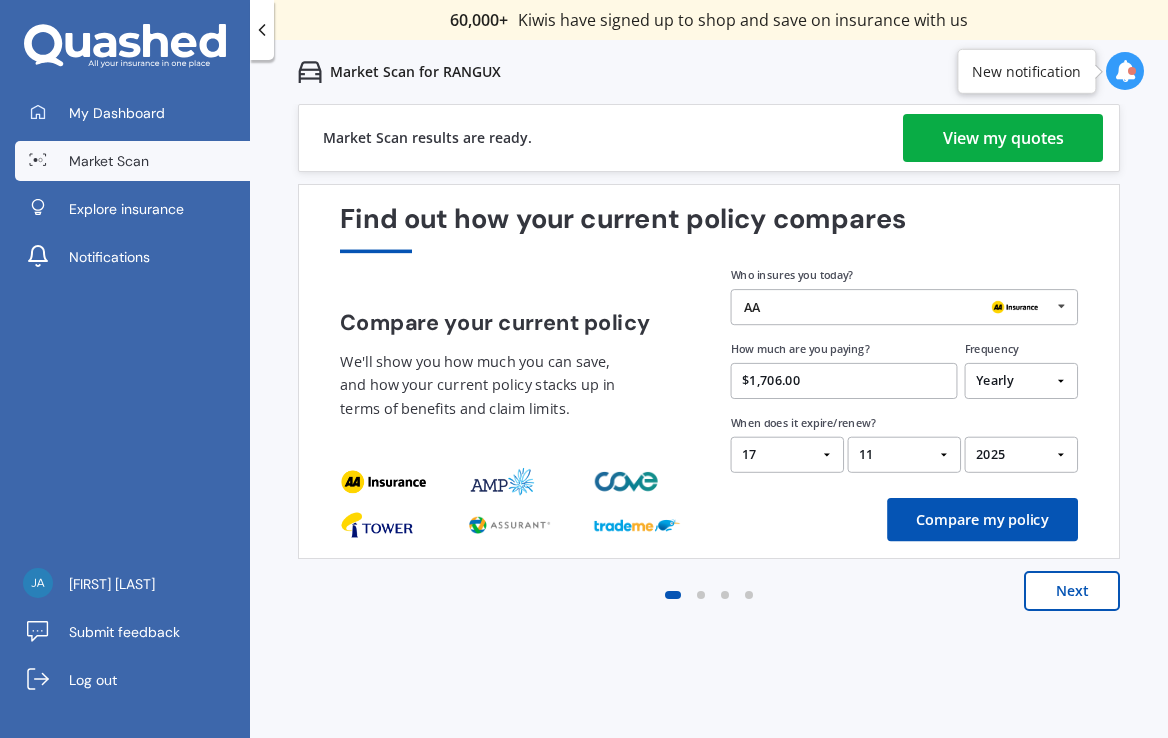 click on "Compare my policy" at bounding box center (982, 519) 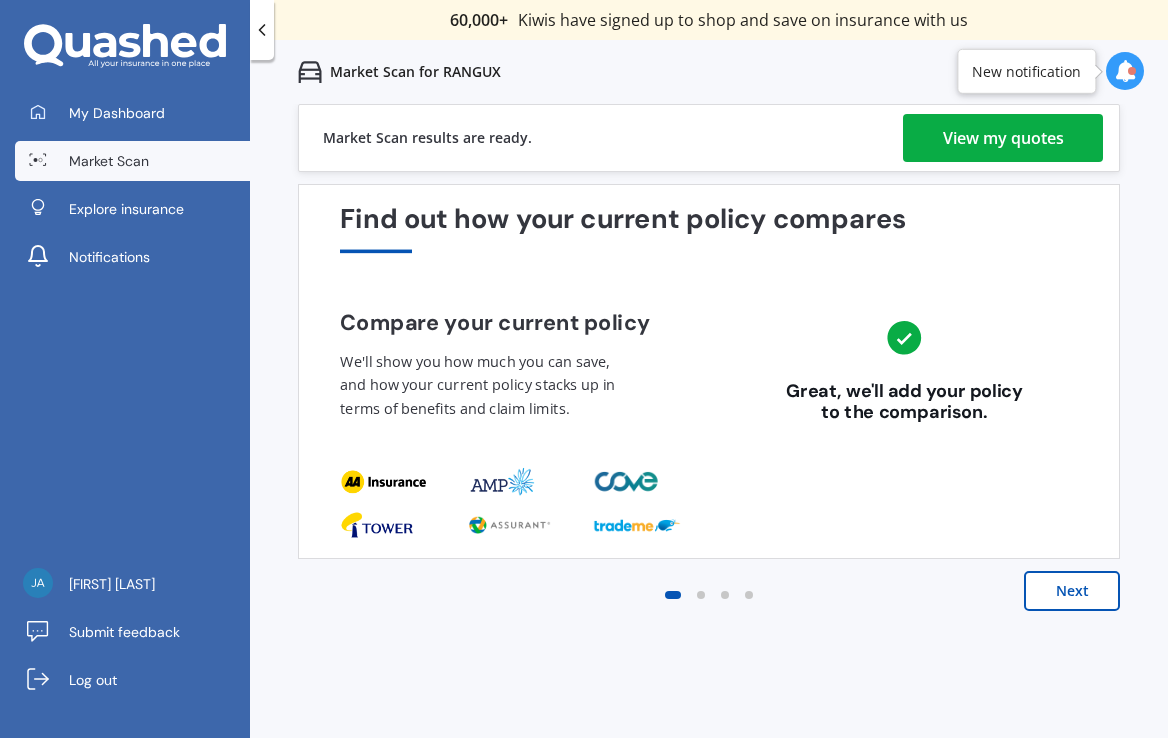click on "Next" at bounding box center (1072, 591) 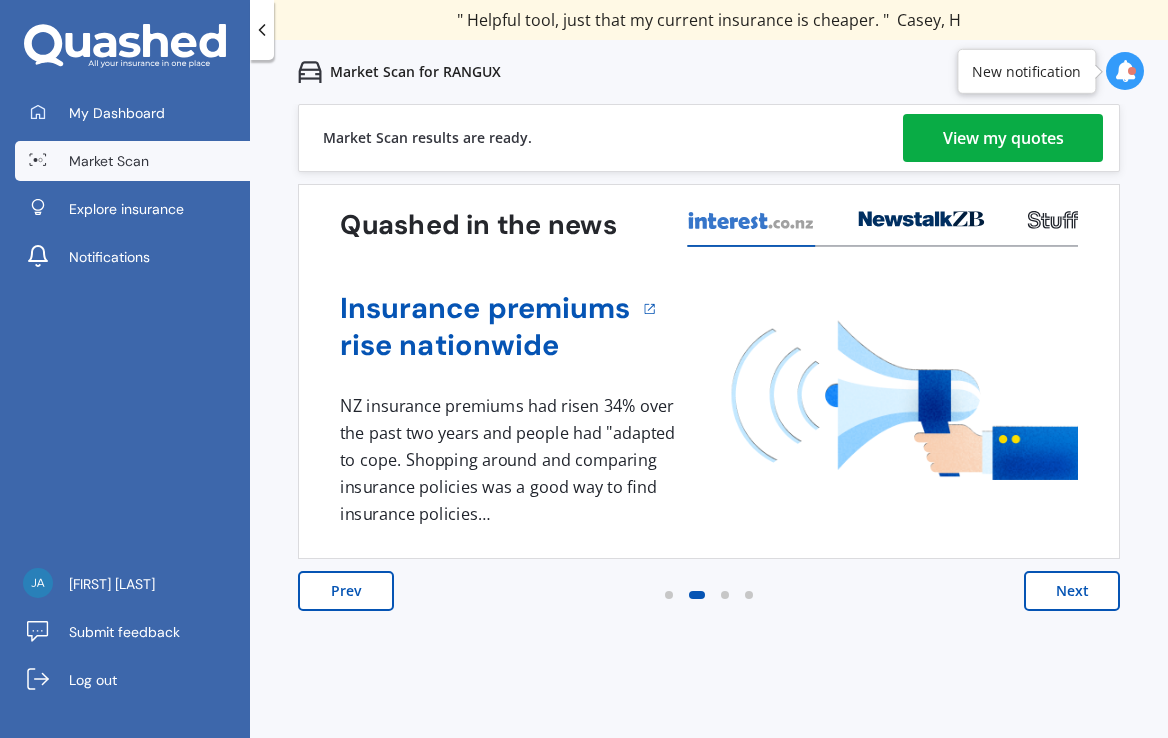 click on "Next" at bounding box center (1072, 591) 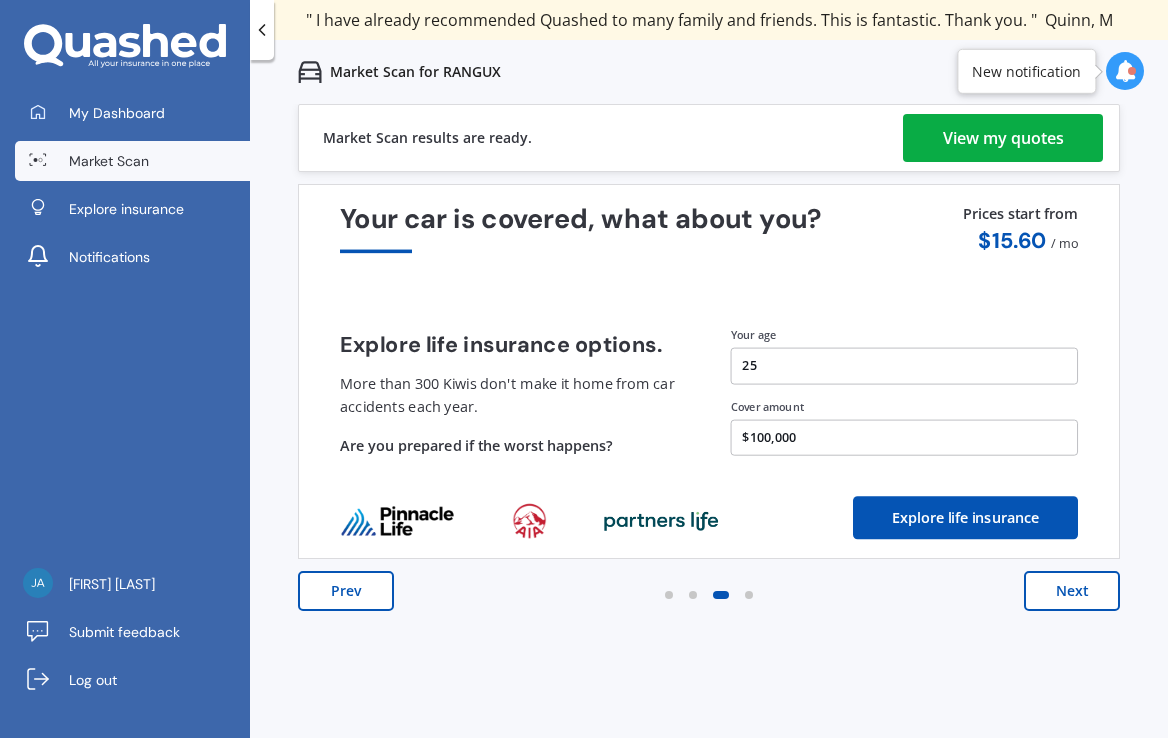 click on "Next" at bounding box center [1072, 591] 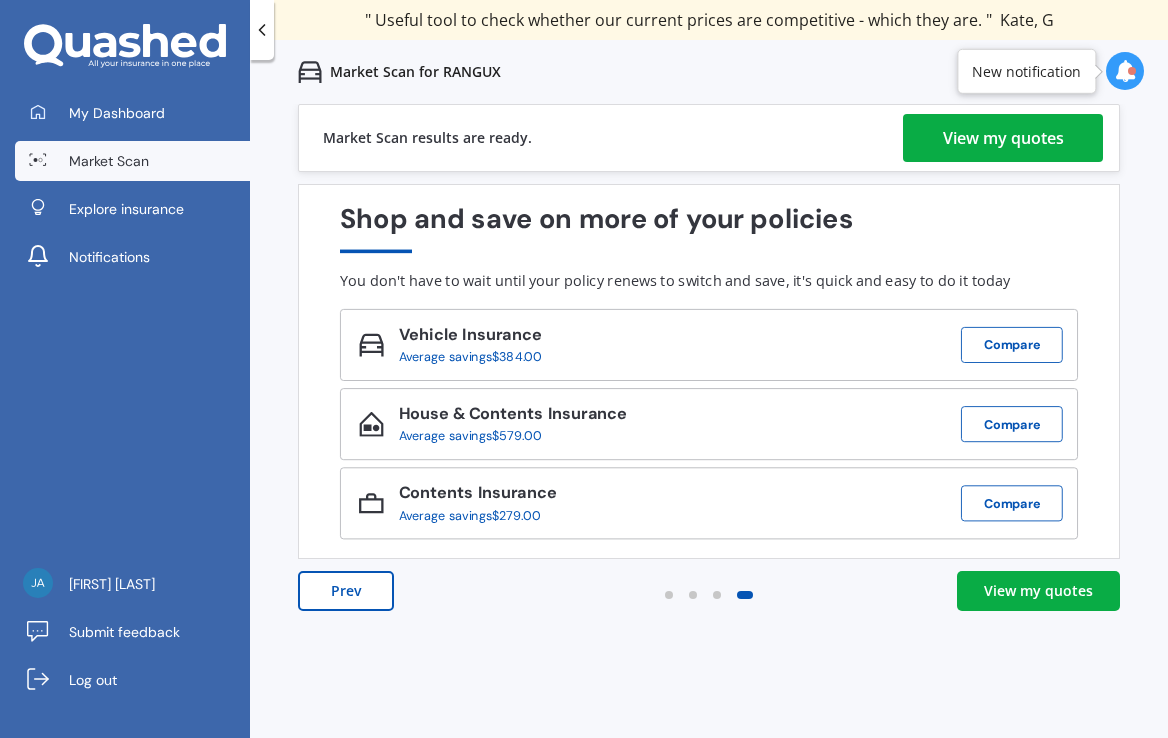 click on "View my quotes" at bounding box center [1038, 591] 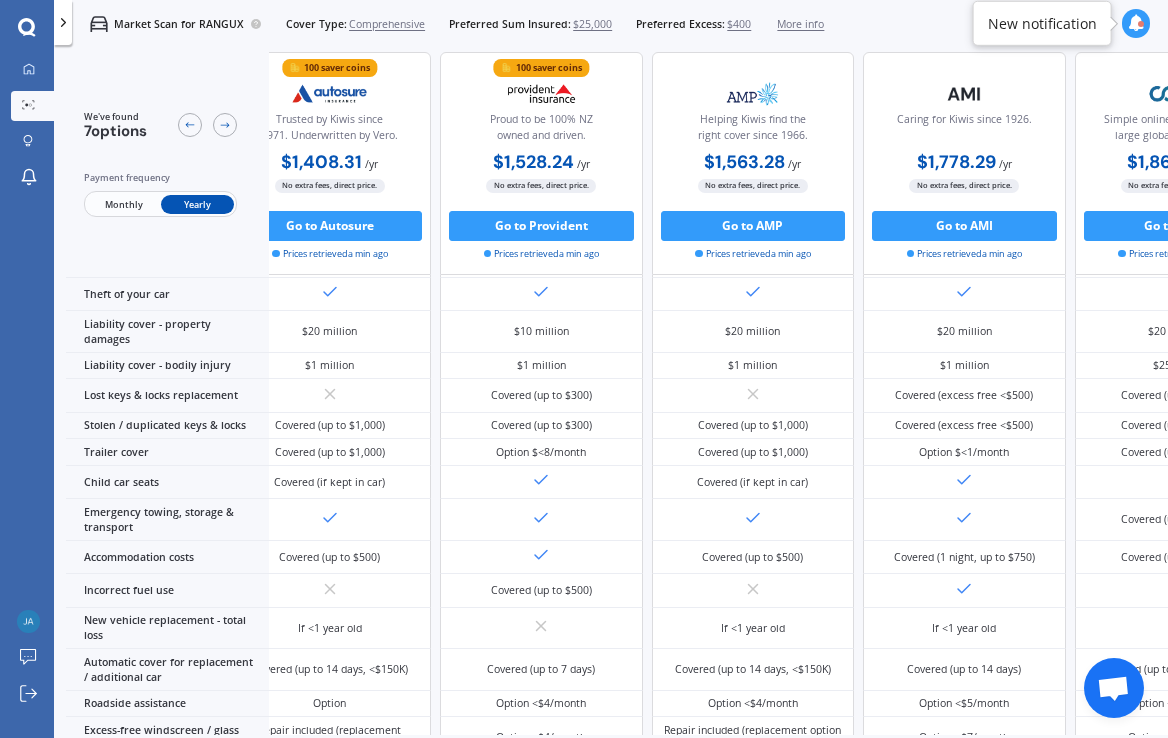 scroll, scrollTop: 177, scrollLeft: 772, axis: both 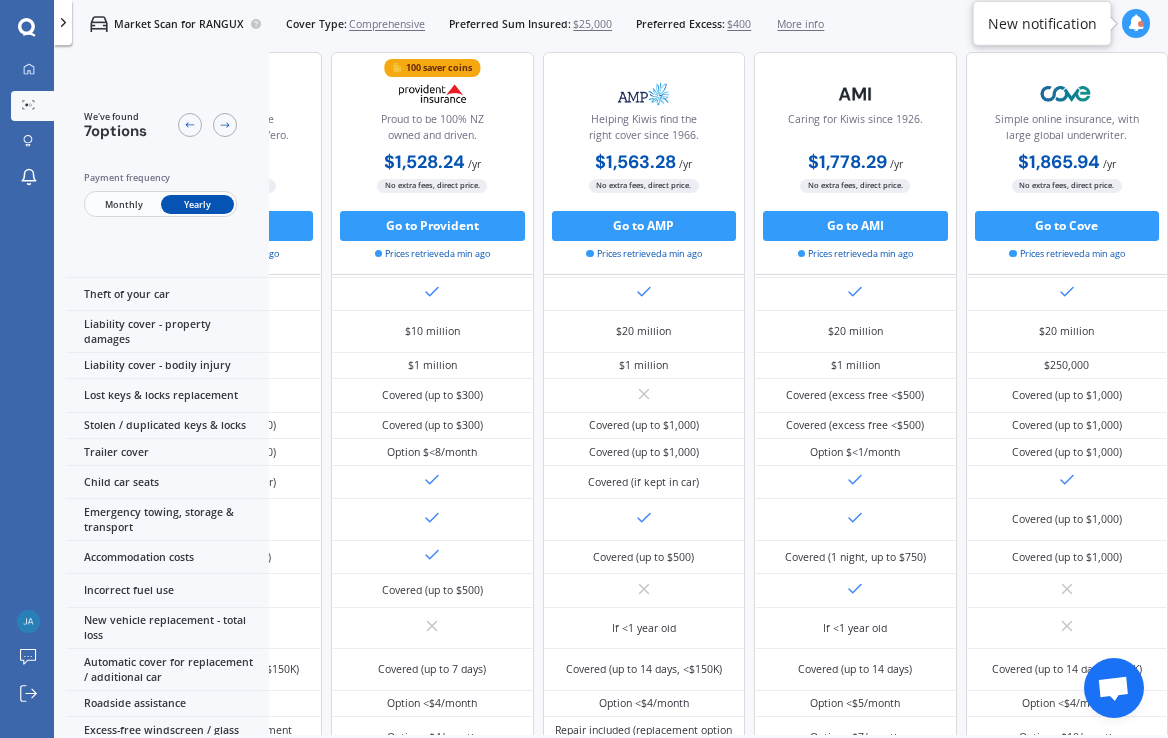 click on "Monthly" at bounding box center [123, 205] 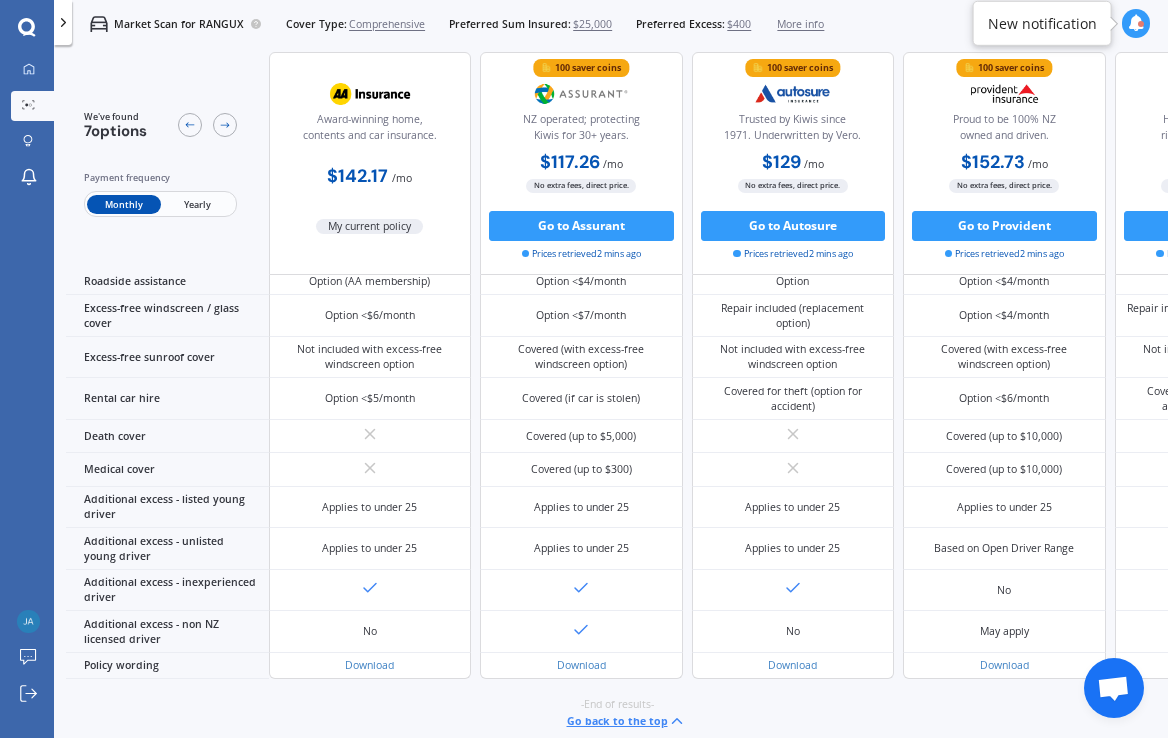 scroll, scrollTop: 0, scrollLeft: 0, axis: both 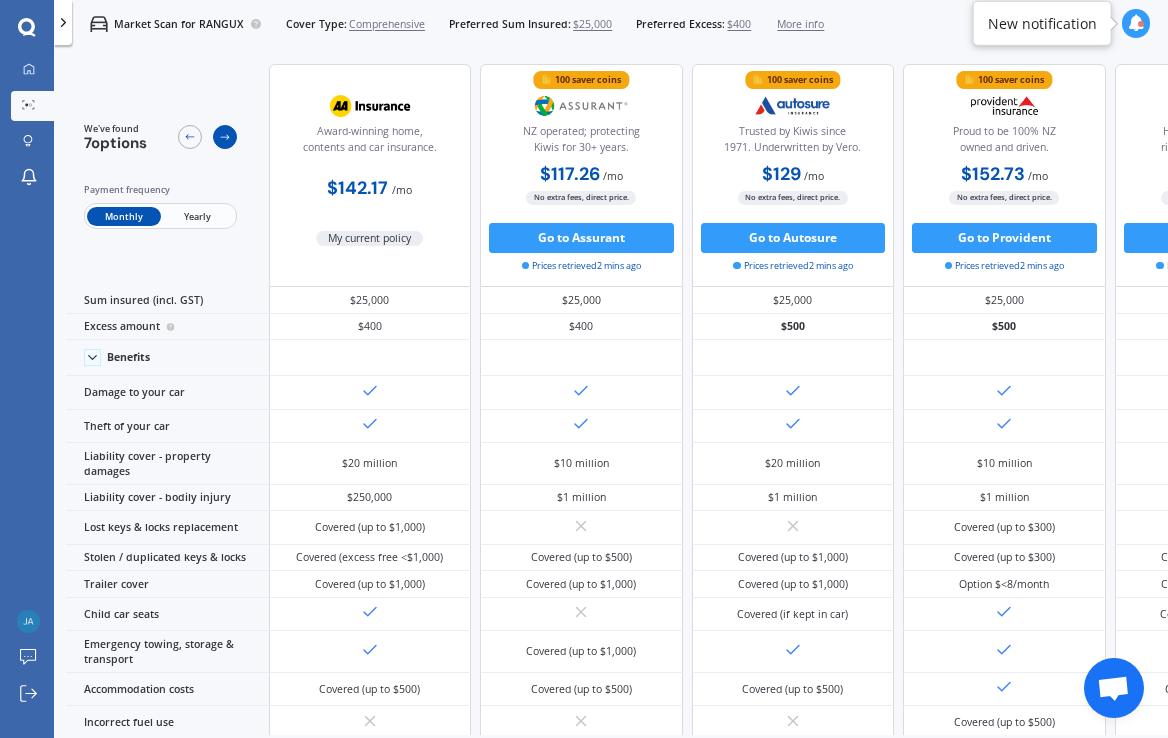 click at bounding box center [225, 137] 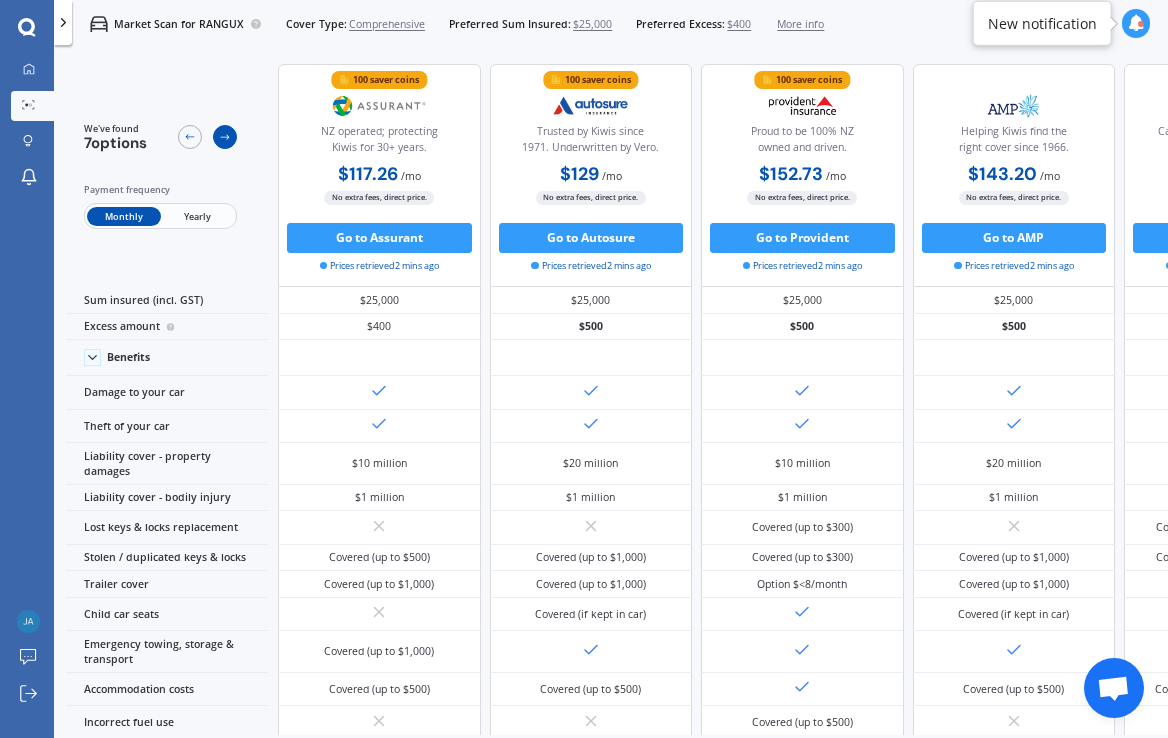 click at bounding box center [225, 137] 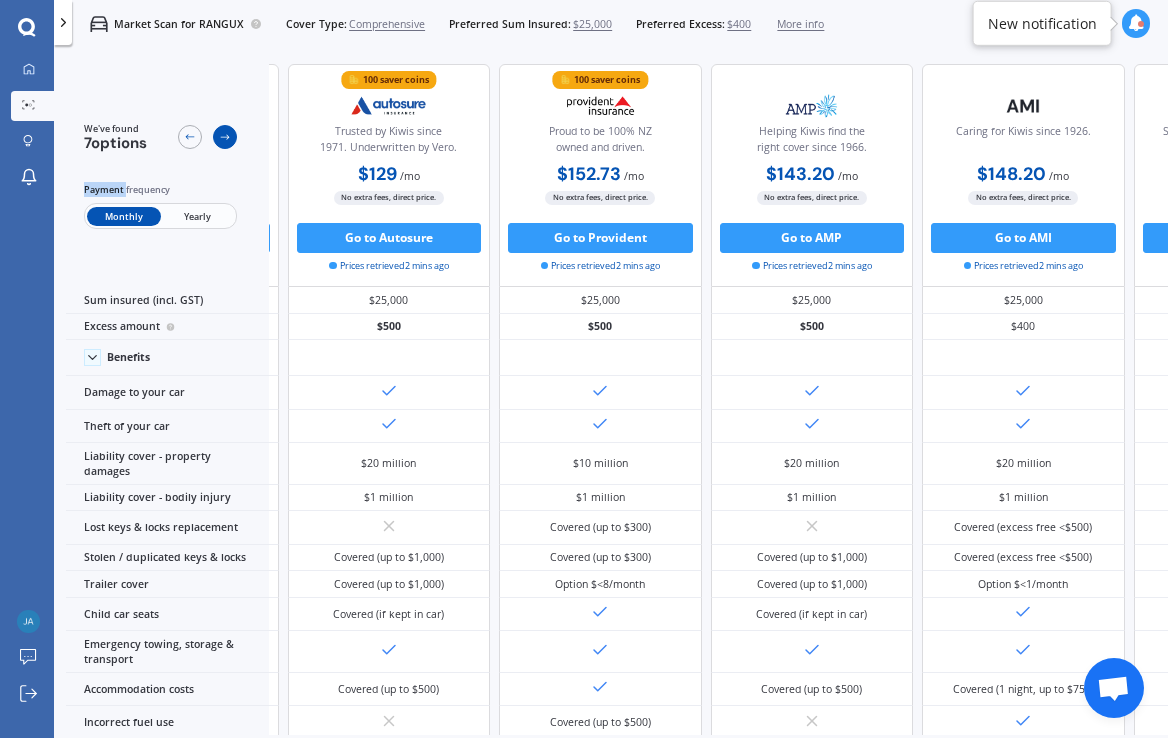 click at bounding box center (225, 137) 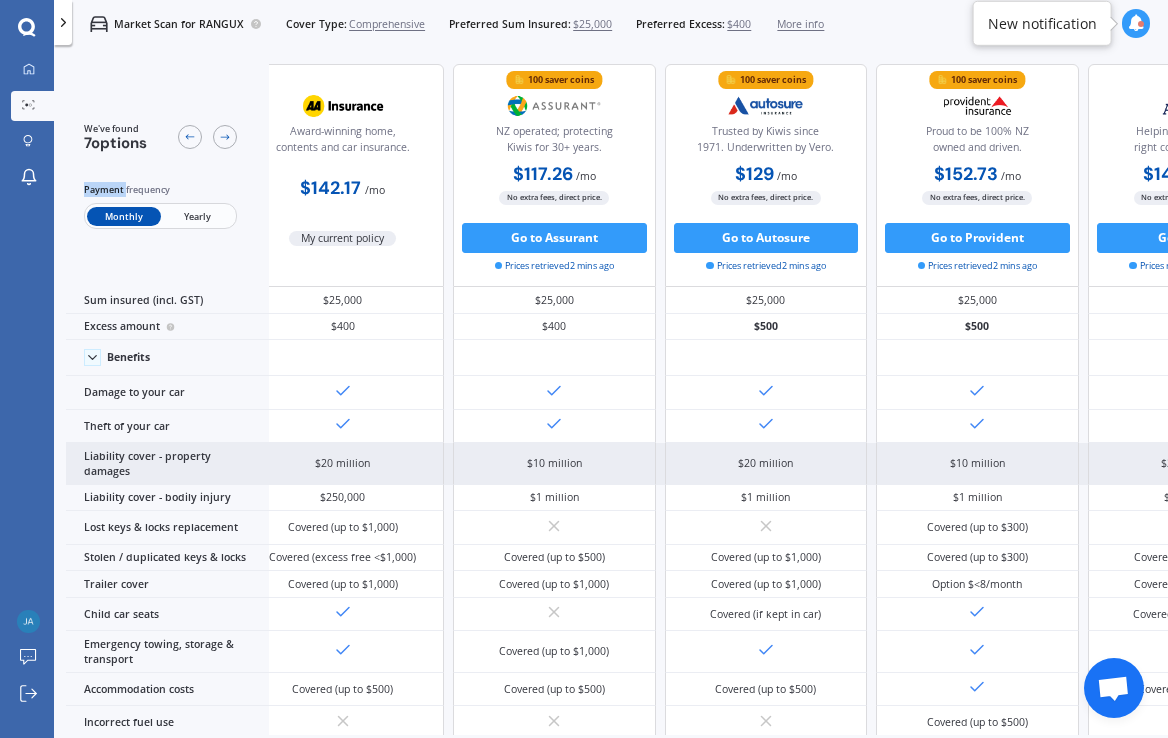 scroll, scrollTop: 0, scrollLeft: 25, axis: horizontal 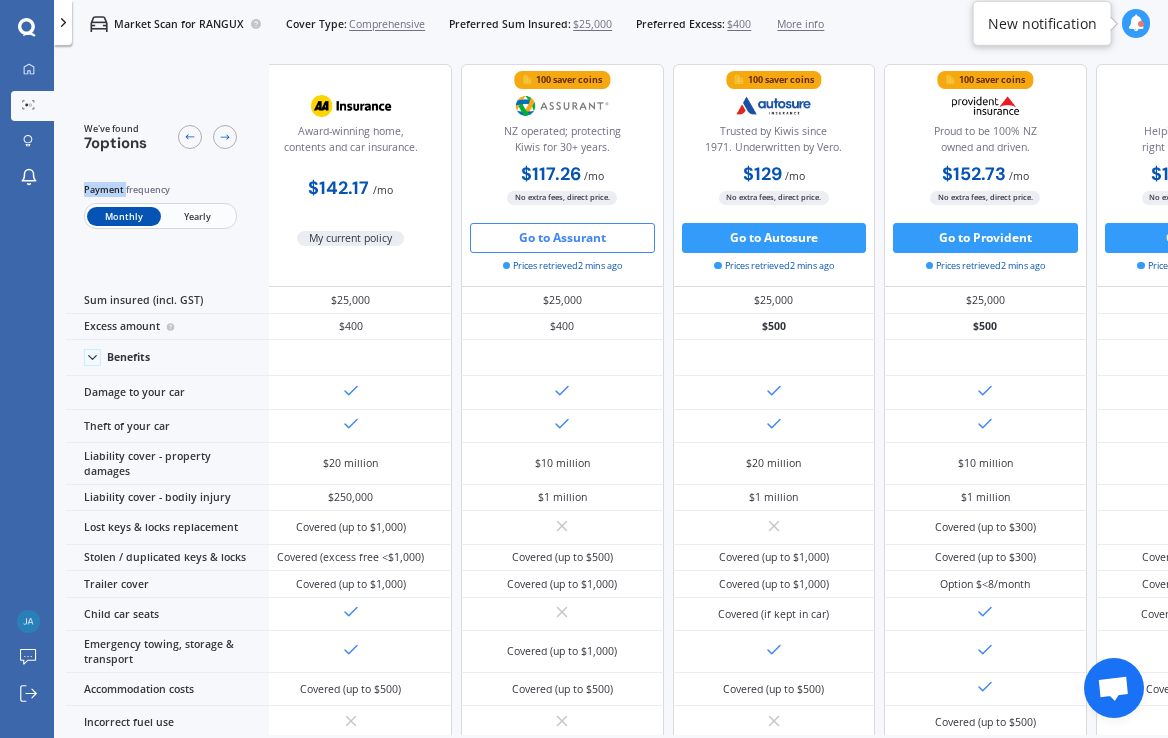 click on "Go to Assurant" at bounding box center (562, 238) 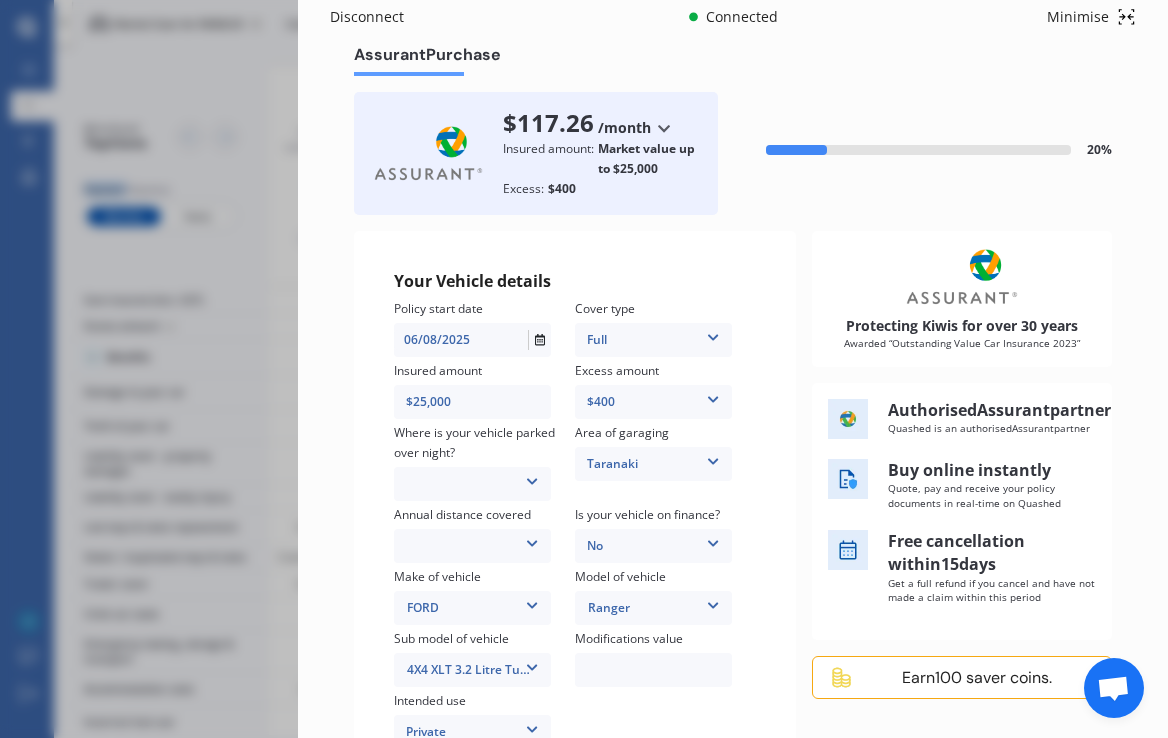scroll, scrollTop: 28, scrollLeft: 0, axis: vertical 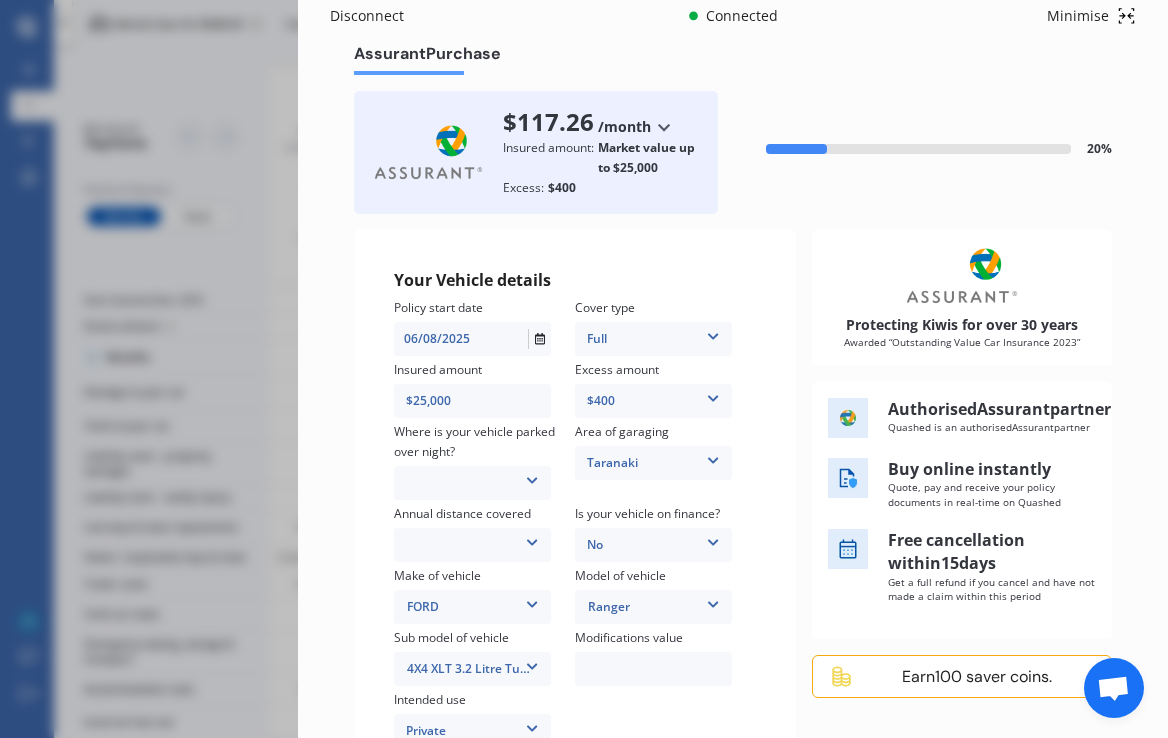 click at bounding box center (713, 395) 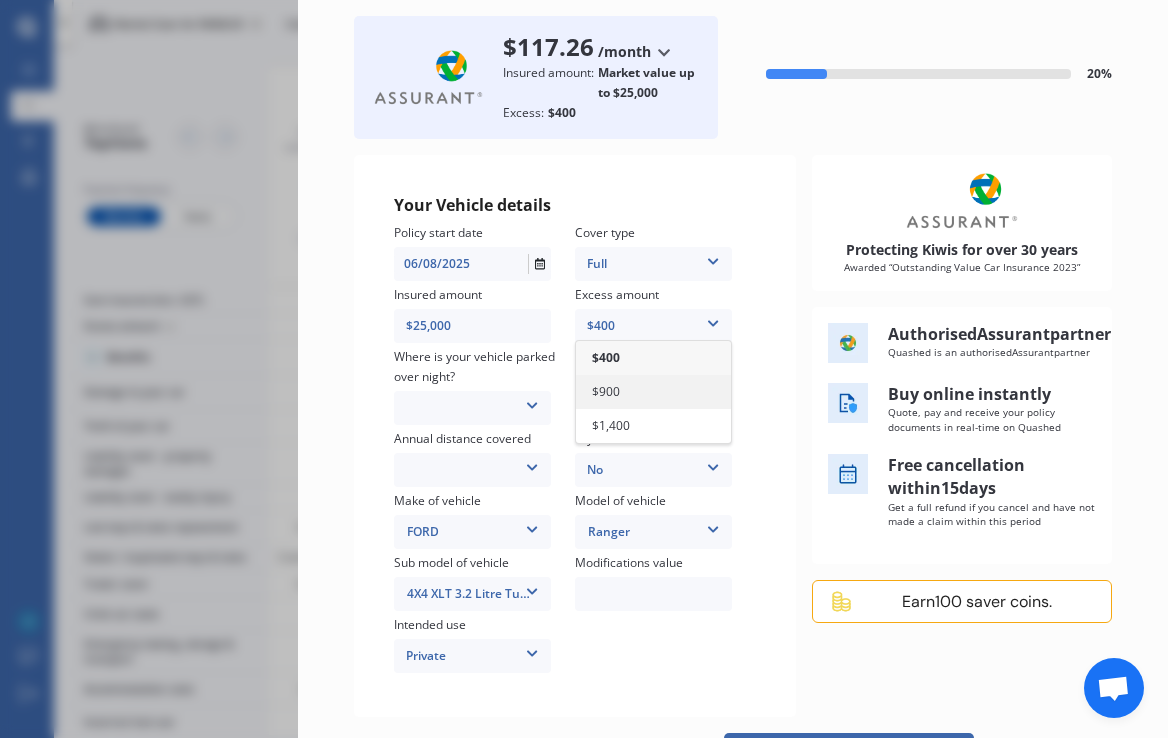 scroll, scrollTop: 100, scrollLeft: 0, axis: vertical 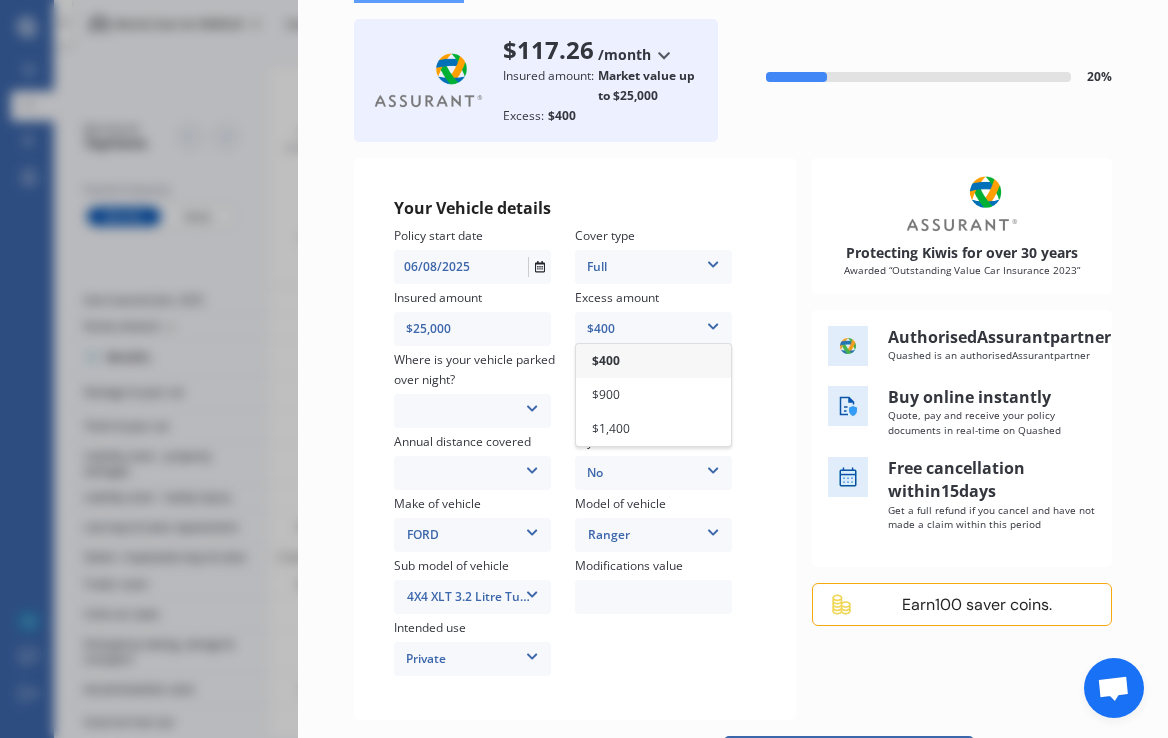 click on "Authorised  Assurant  partner Quashed is an authorised  Assurant  partner Buy online instantly Quote, pay and receive your policy documents in real-time on Quashed Free cancellation within  15  days Get a full refund if you cancel and have not made a claim within this period" at bounding box center [962, 439] 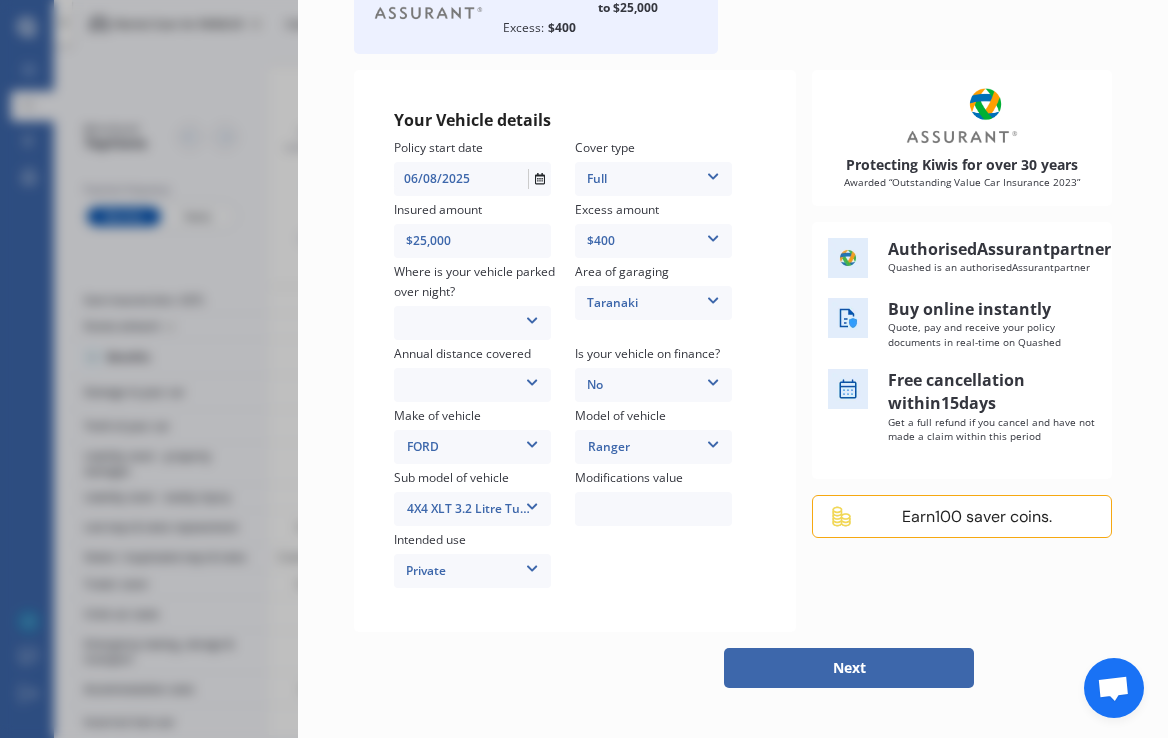 scroll, scrollTop: 369, scrollLeft: 0, axis: vertical 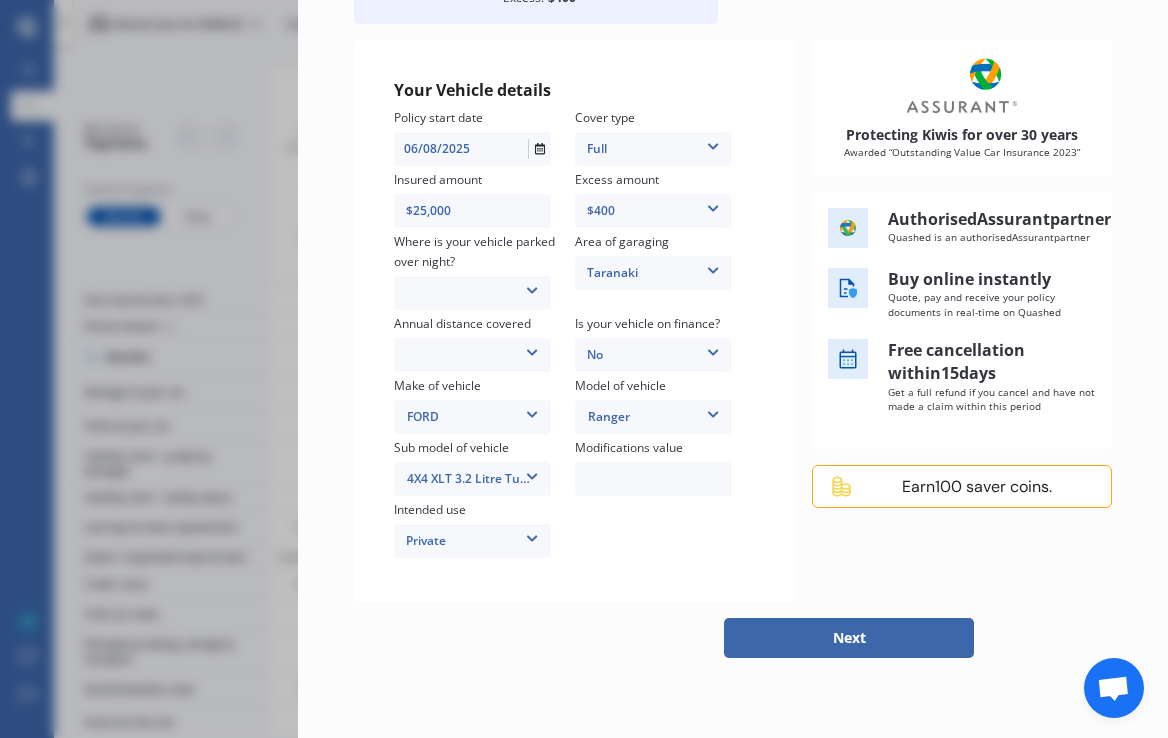 click on "Ranger Bronco 4WD C-MAX Capri Cortina Courier Econovan Ecosport Endura Escape Escort Everest Expedition Explorer 4WD F150 F250 F350 Fairlane Fairmont Falcon Festiva Fiesta Focus FPV Freda Fusion Ixion Ka Kuga Laser Lincoln LTD Maverick 4WD Mondeo Mustang Probe Puma Ranger Ranger Sport S-Max Sierra Spectron Taurus Telstar Territory Thunderbird Tickford Torneo Transit Transit Benimar Transit F72" at bounding box center [653, 417] 